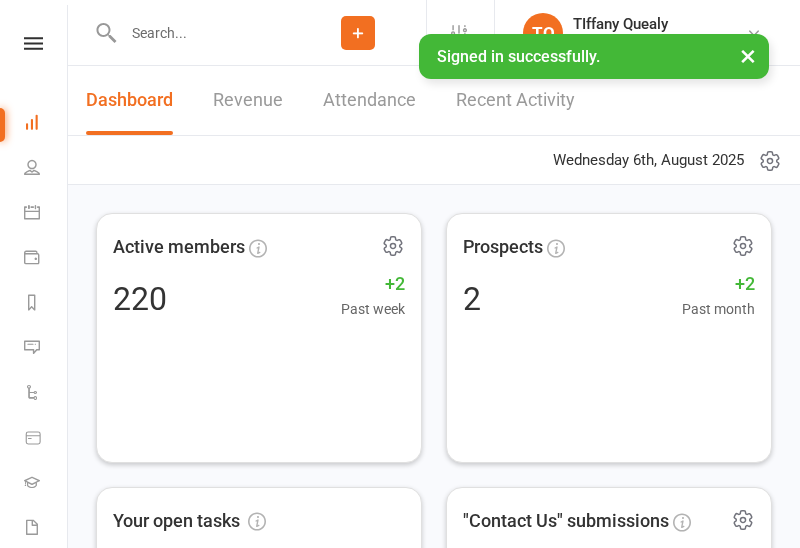scroll, scrollTop: 0, scrollLeft: 0, axis: both 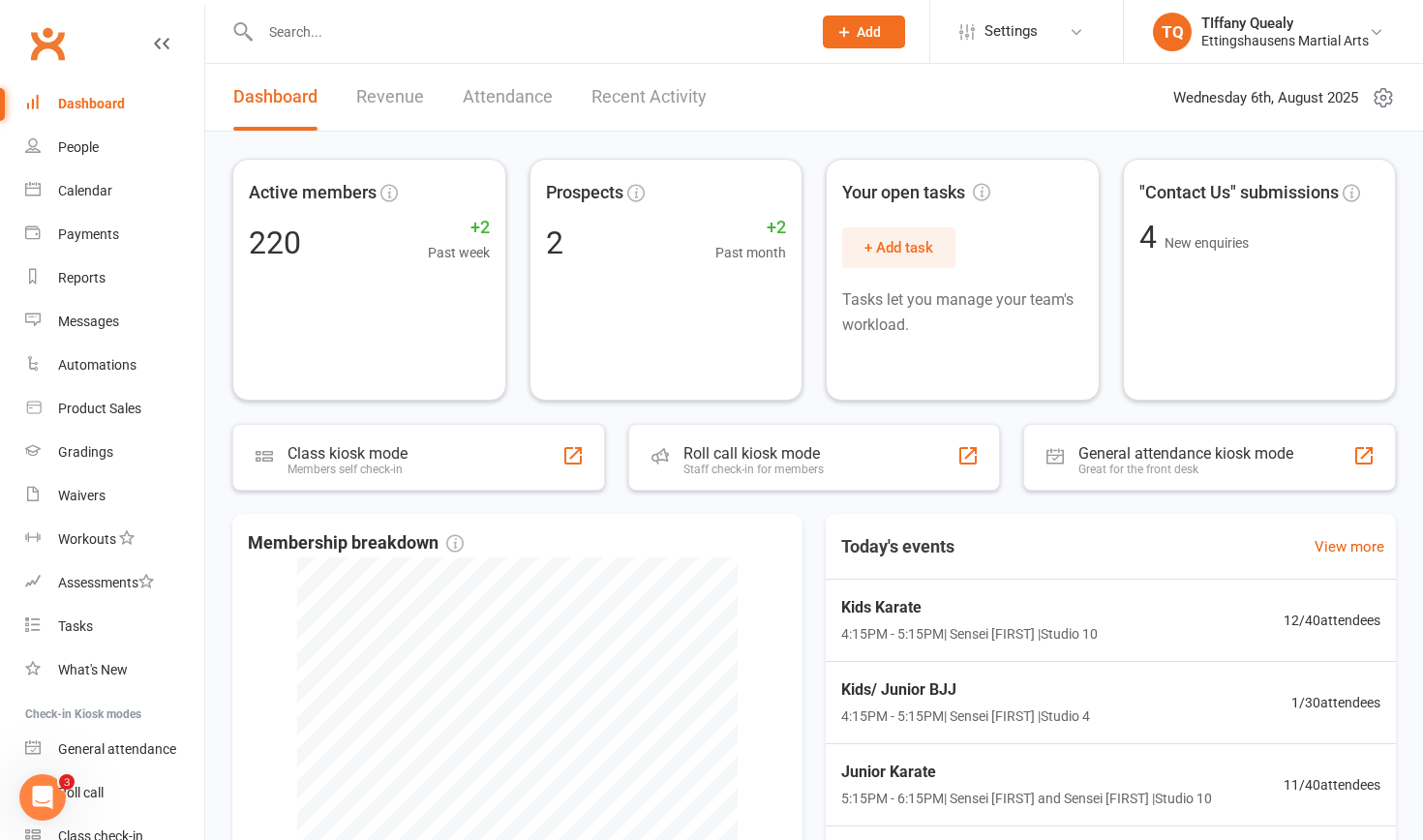 click at bounding box center [515, 31] 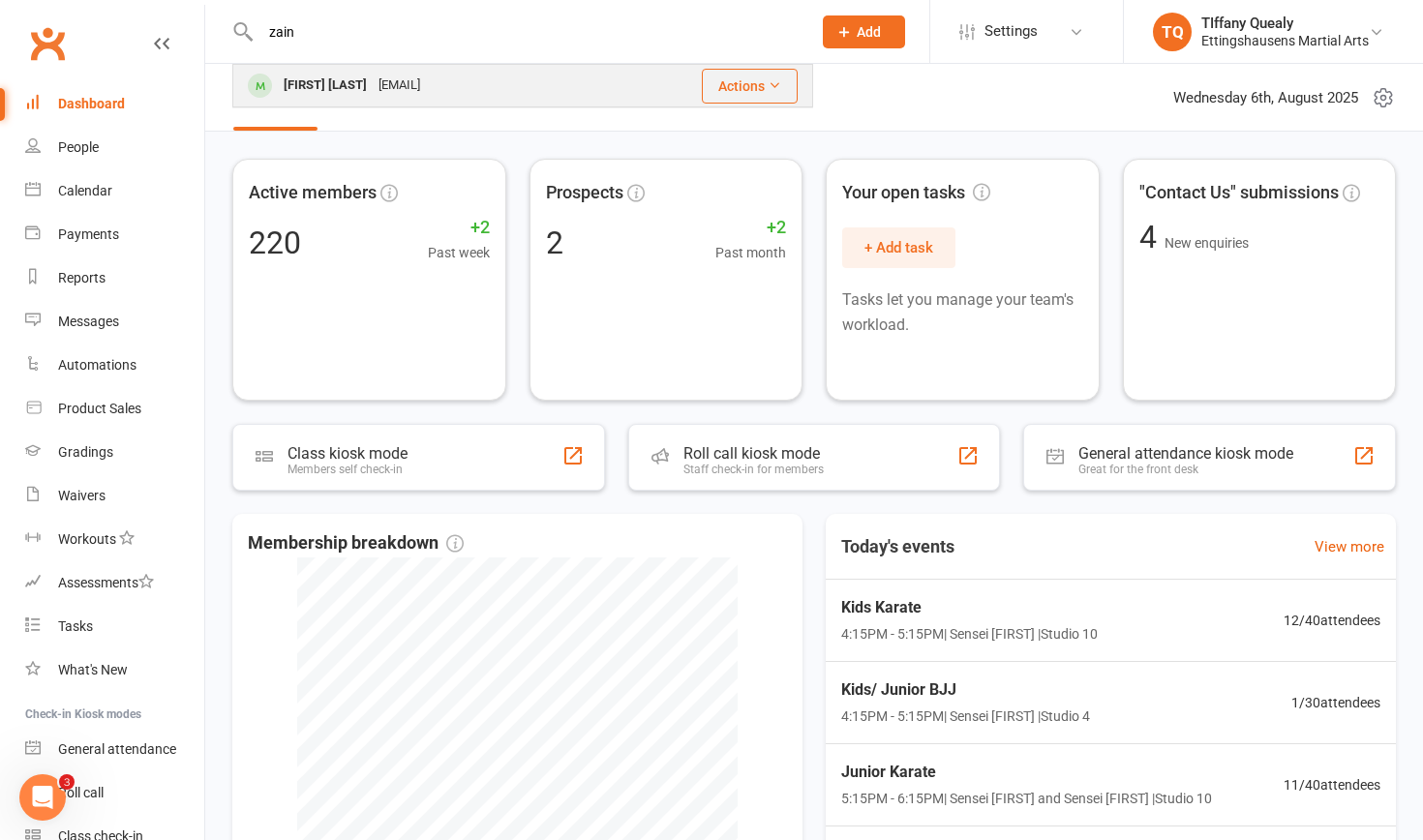 type on "zain" 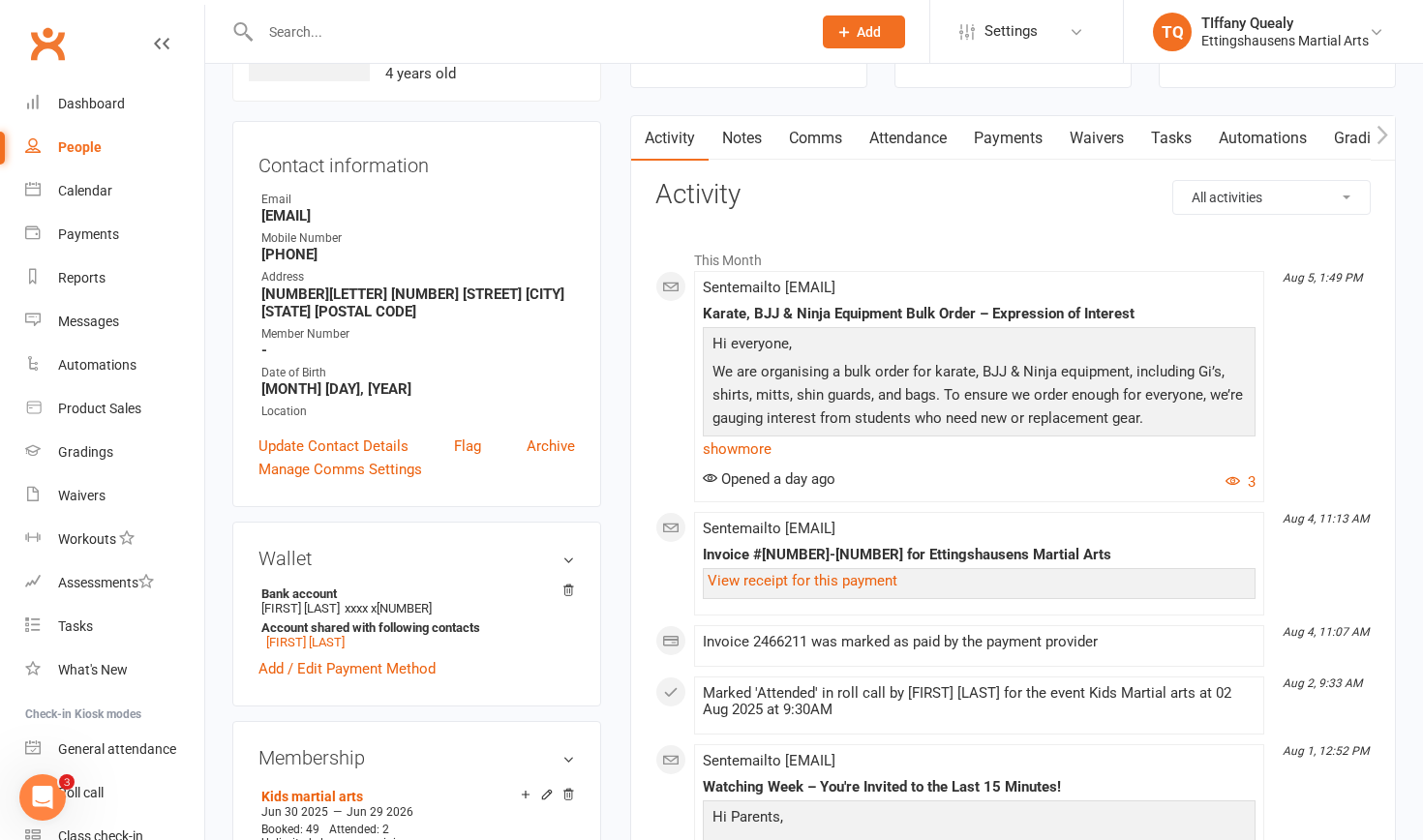 scroll, scrollTop: 106, scrollLeft: 0, axis: vertical 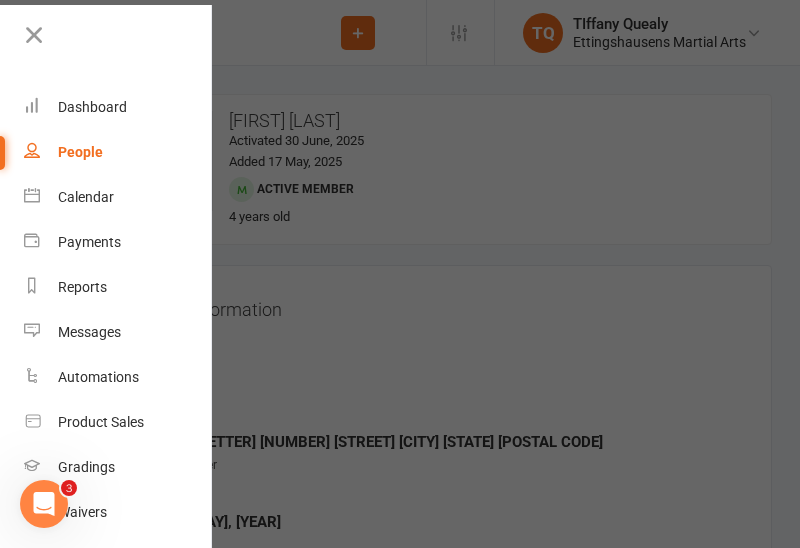 click on "People" at bounding box center (80, 152) 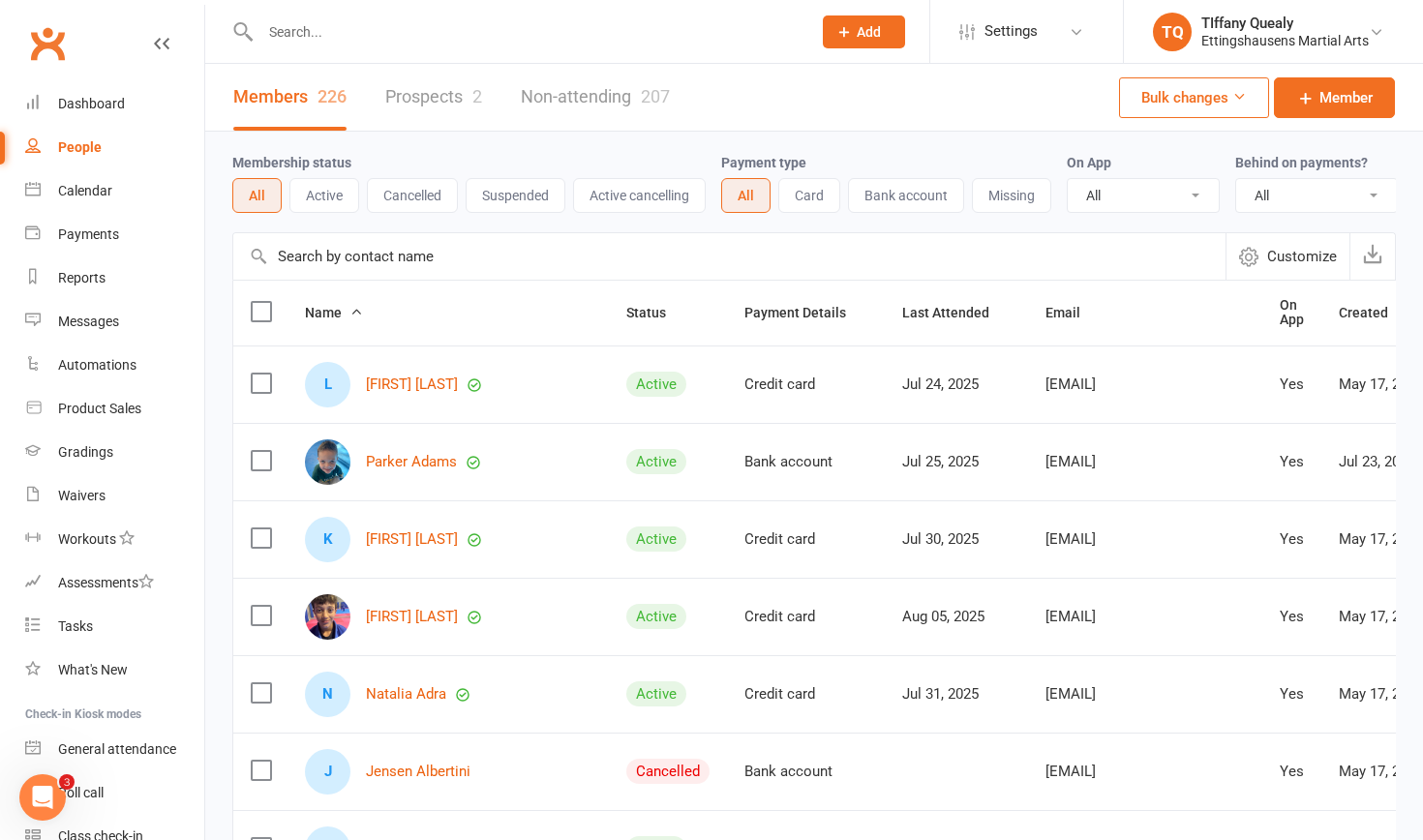 click at bounding box center (526, 32) 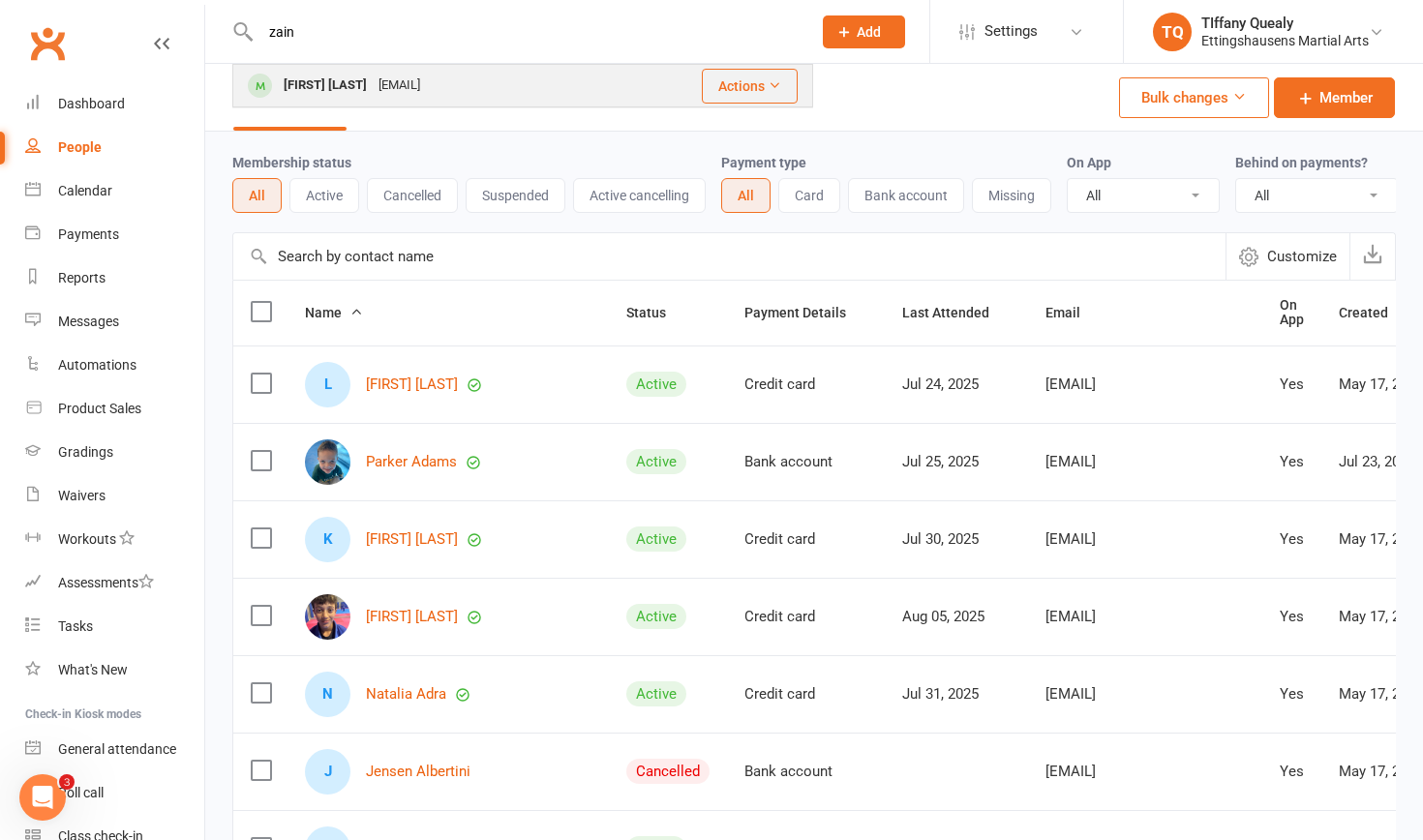 type on "zain" 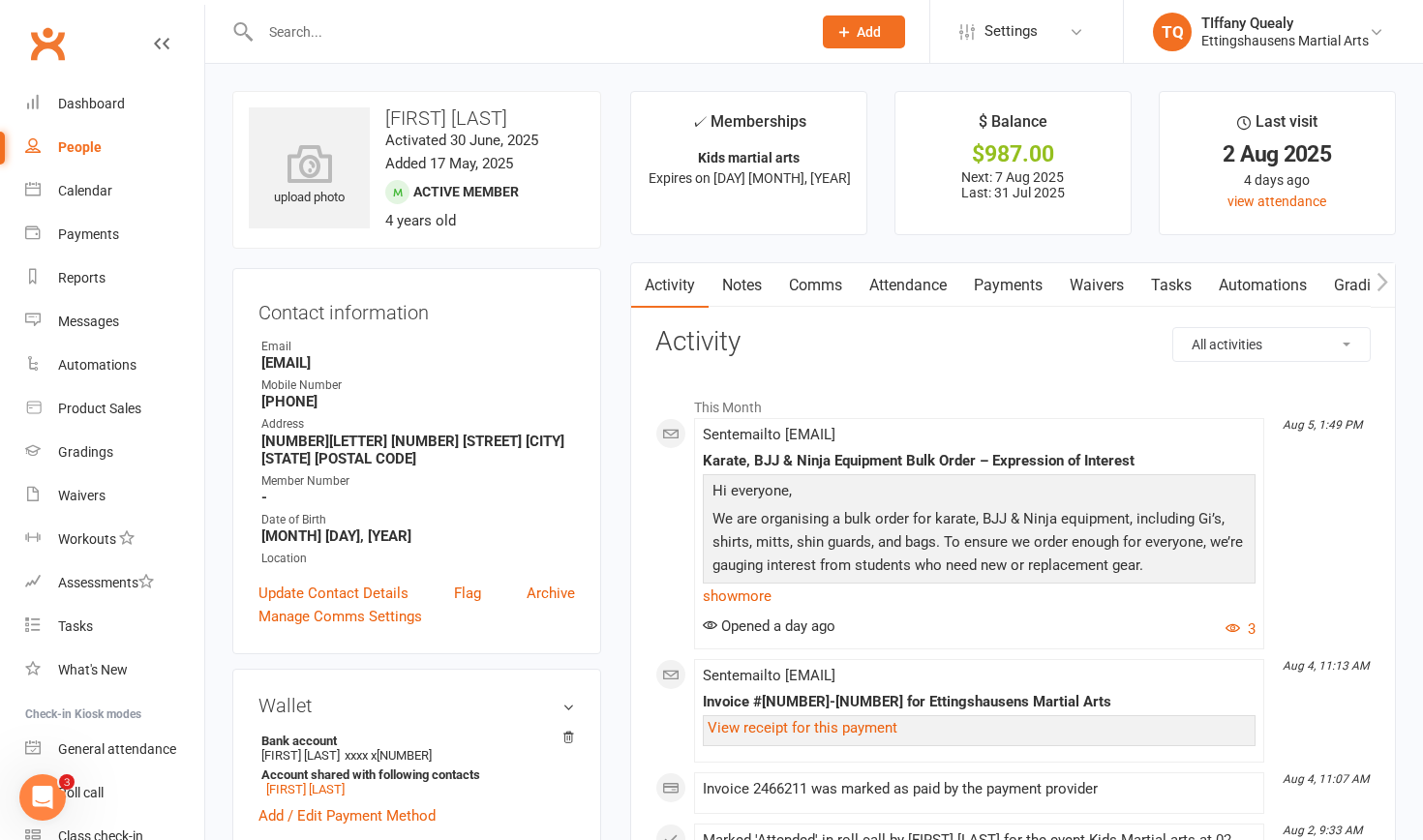 click at bounding box center [397, 192] 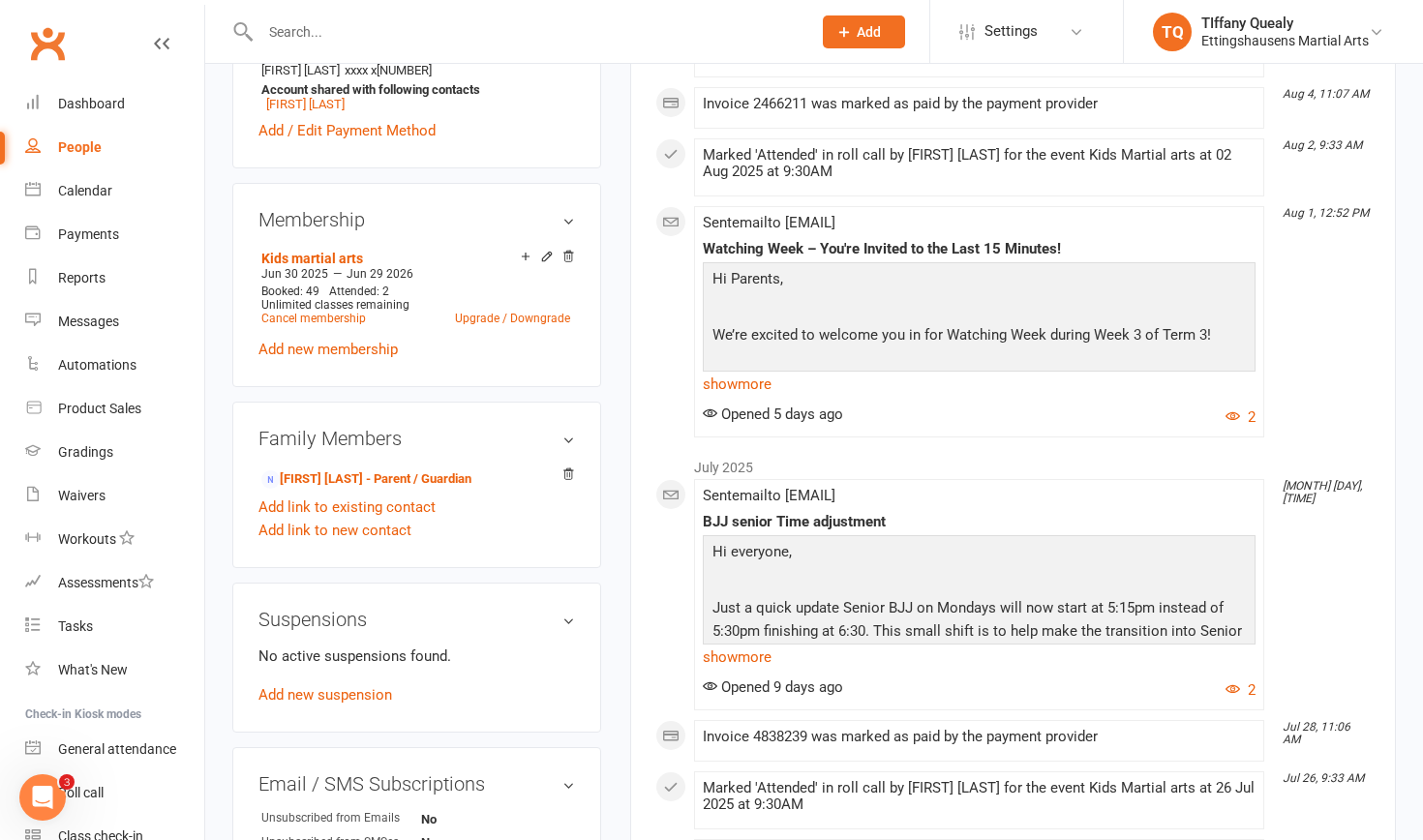 scroll, scrollTop: 684, scrollLeft: 0, axis: vertical 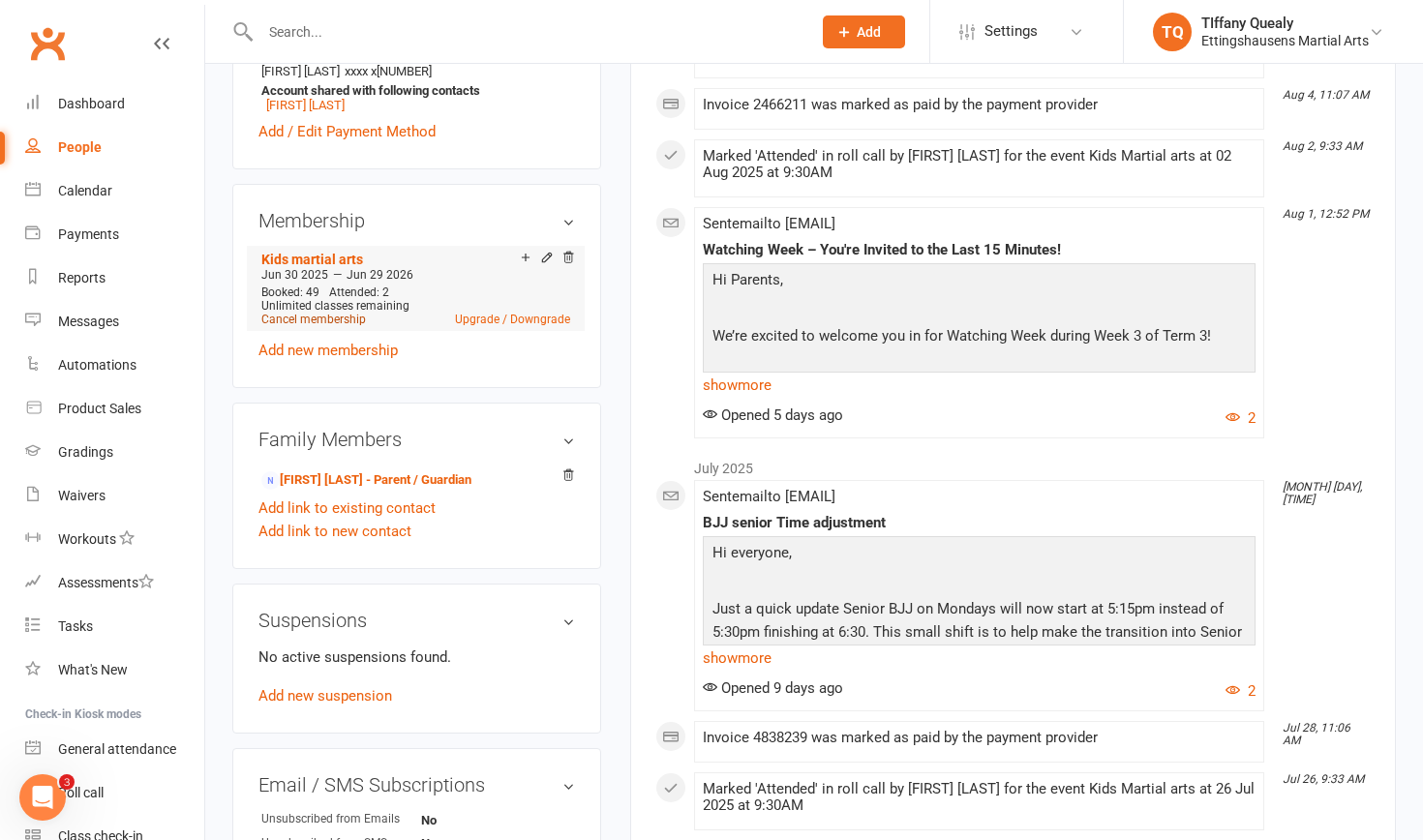 click on "Cancel membership" at bounding box center [314, 319] 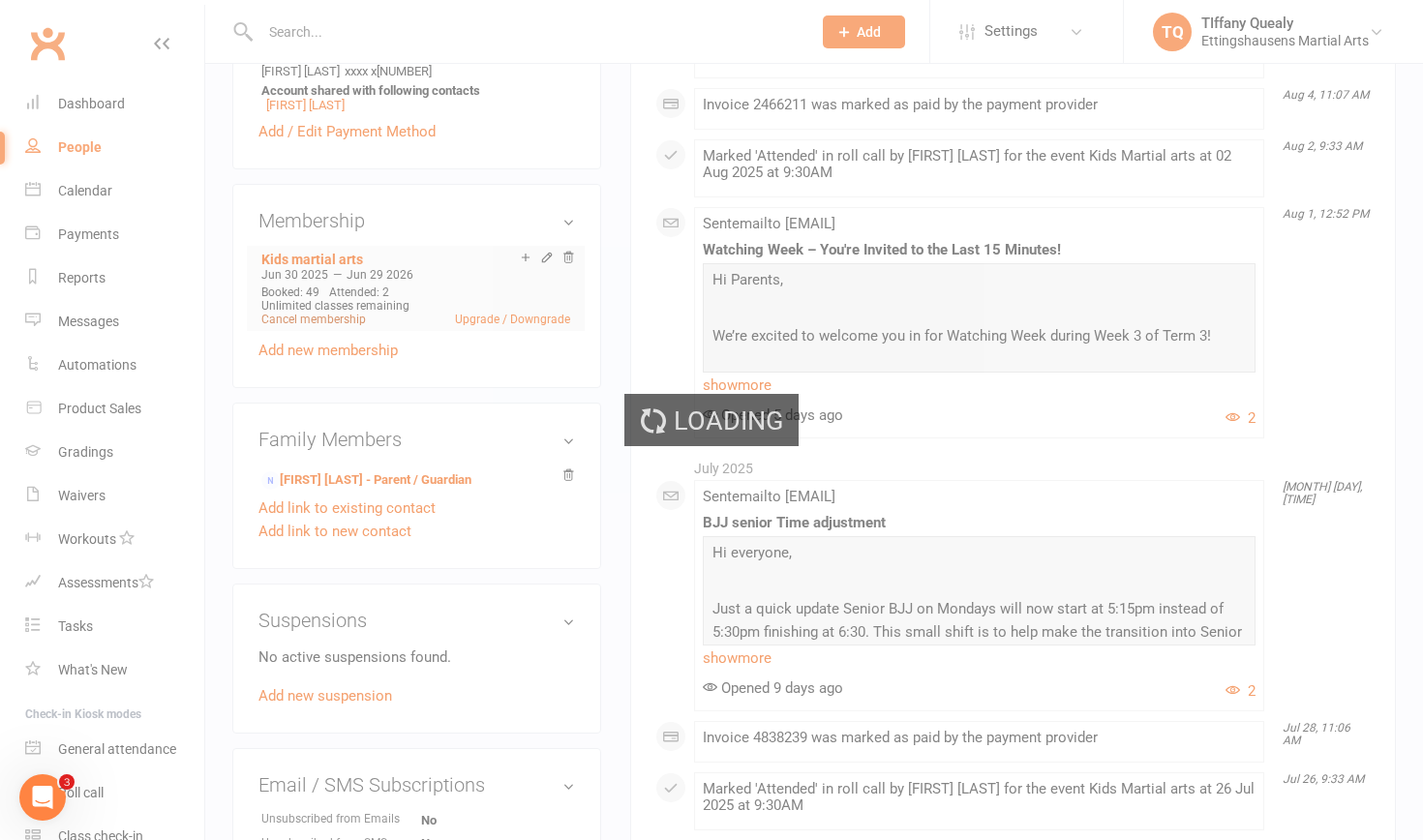 scroll, scrollTop: 0, scrollLeft: 0, axis: both 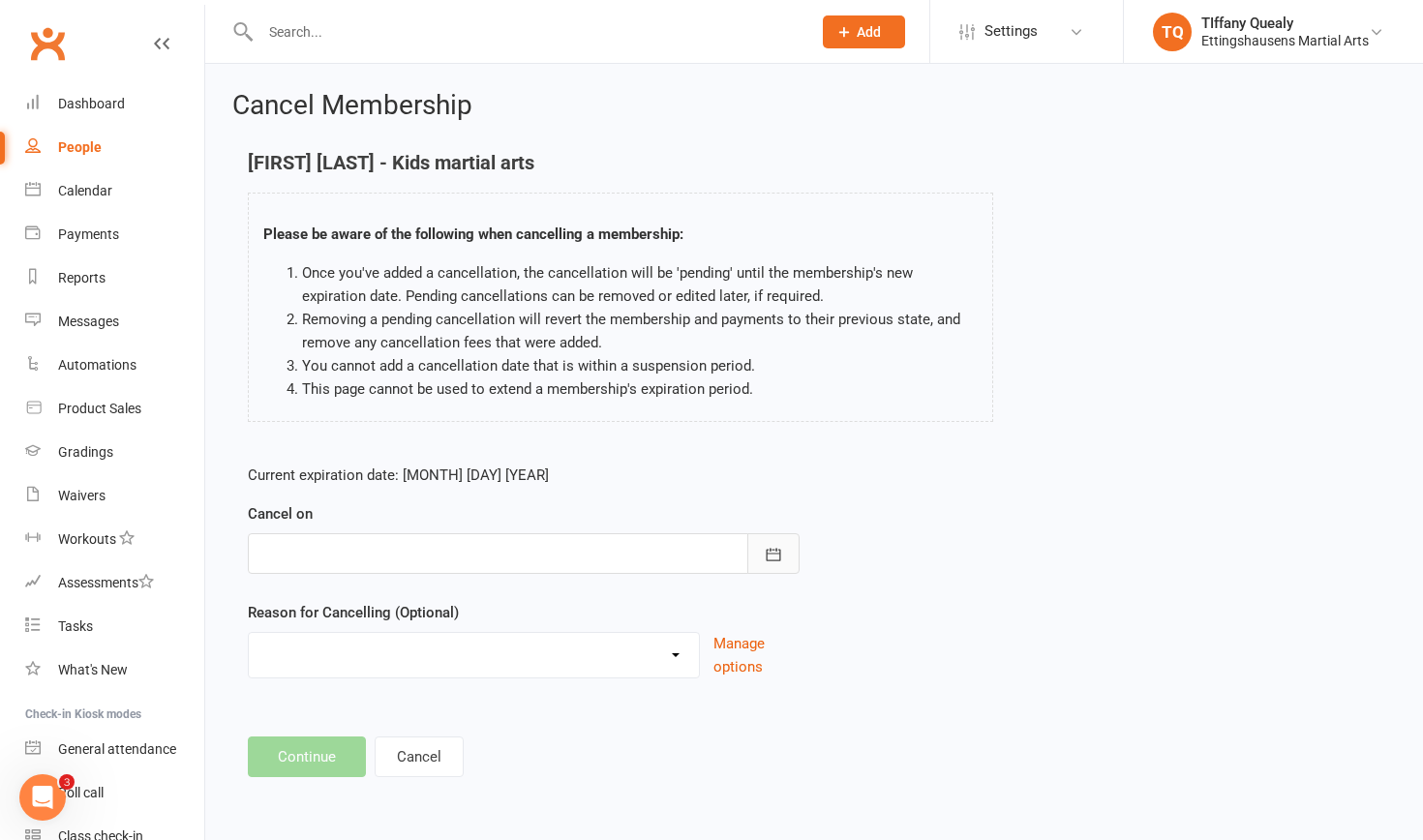 click 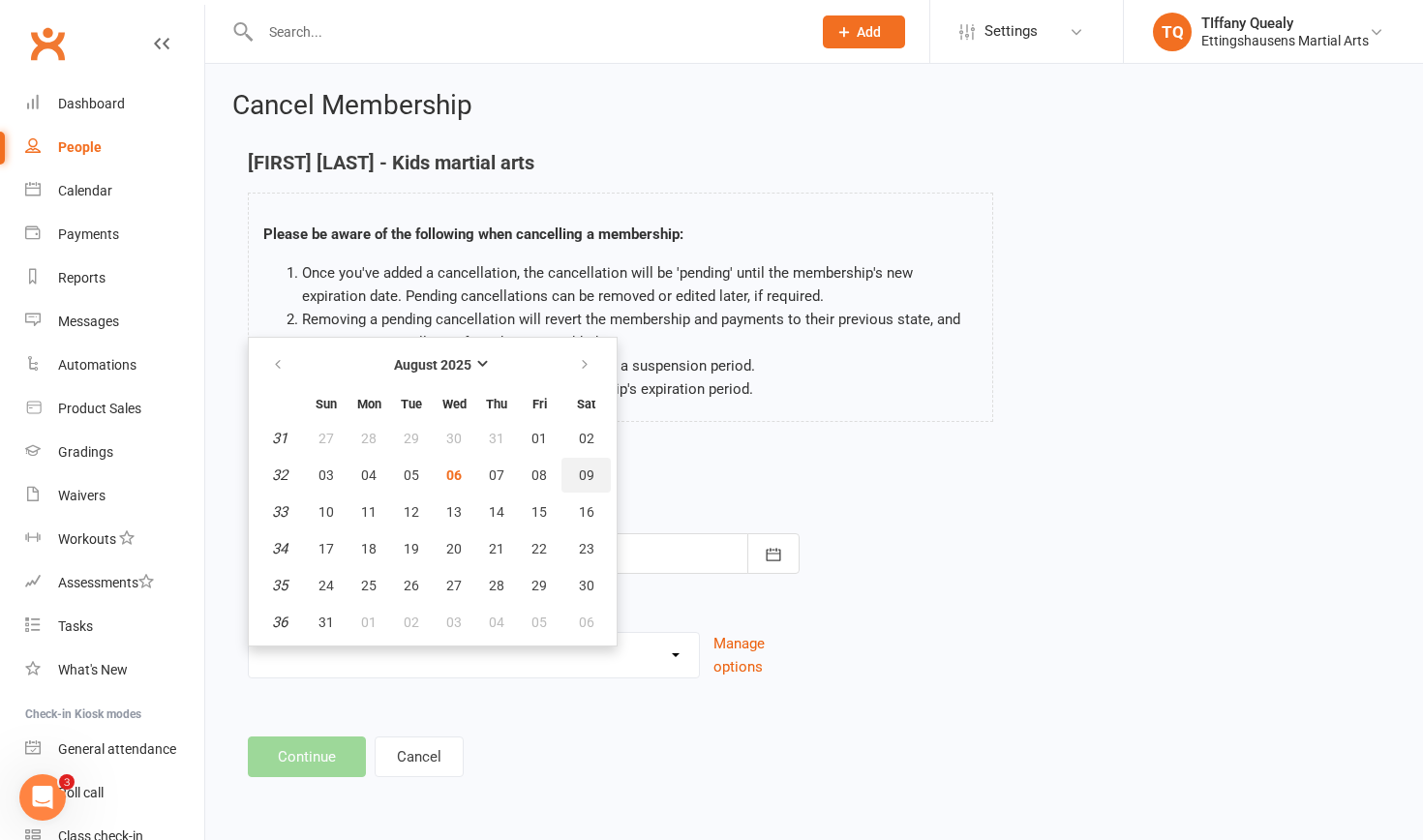 click on "09" at bounding box center [587, 475] 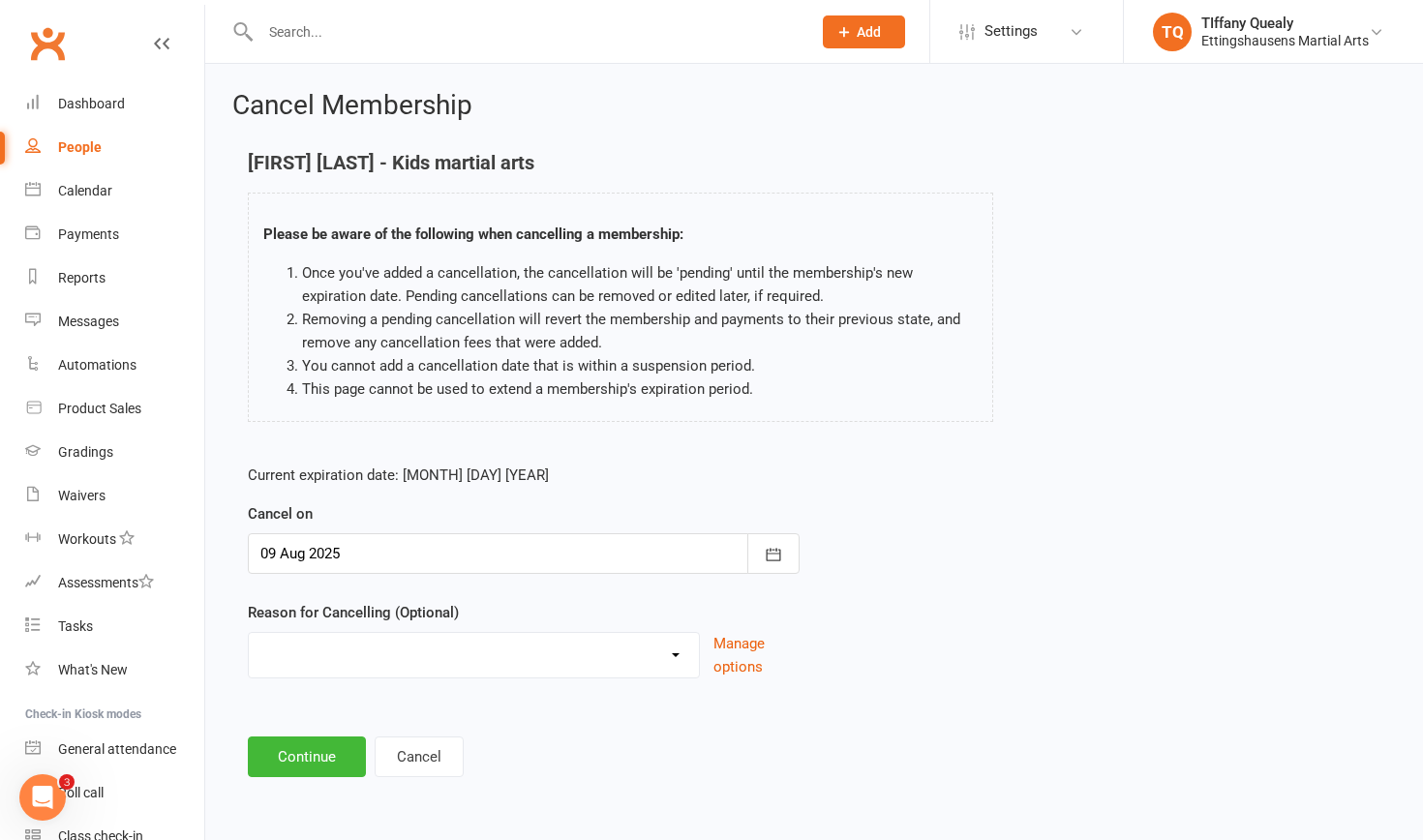 select on "0" 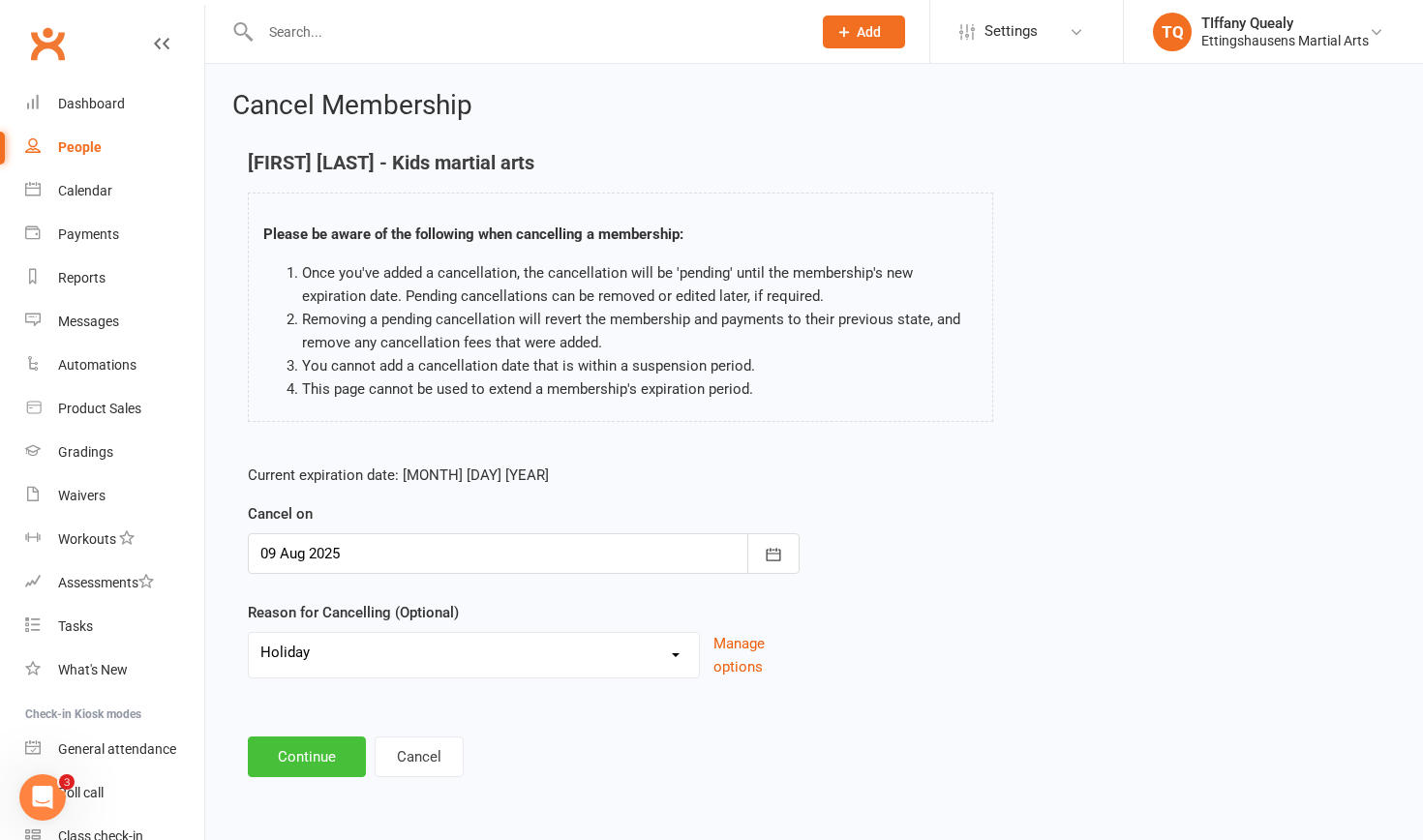 click on "Continue" at bounding box center [307, 757] 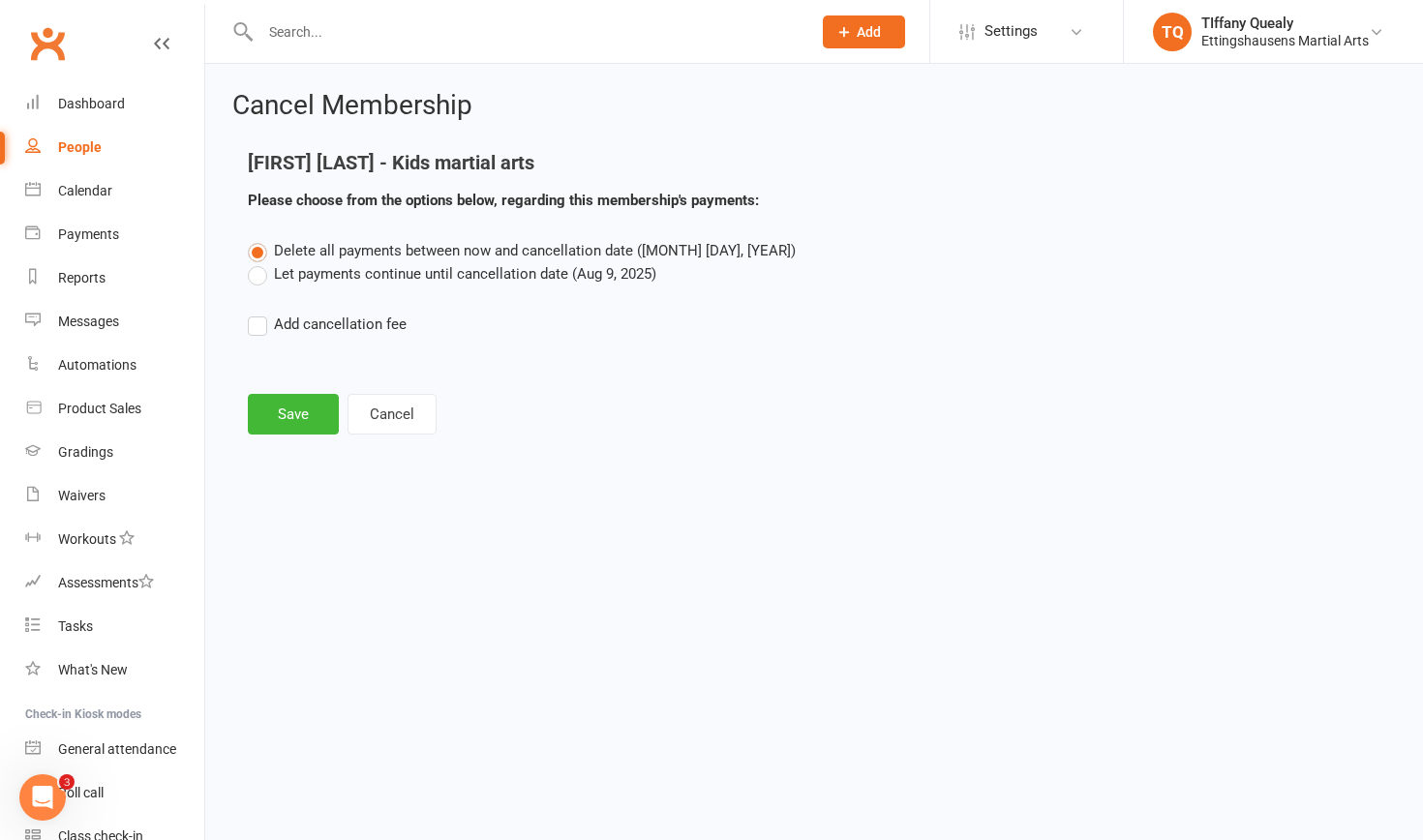 click on "Let payments continue until cancellation date (Aug 9, 2025)" at bounding box center [452, 274] 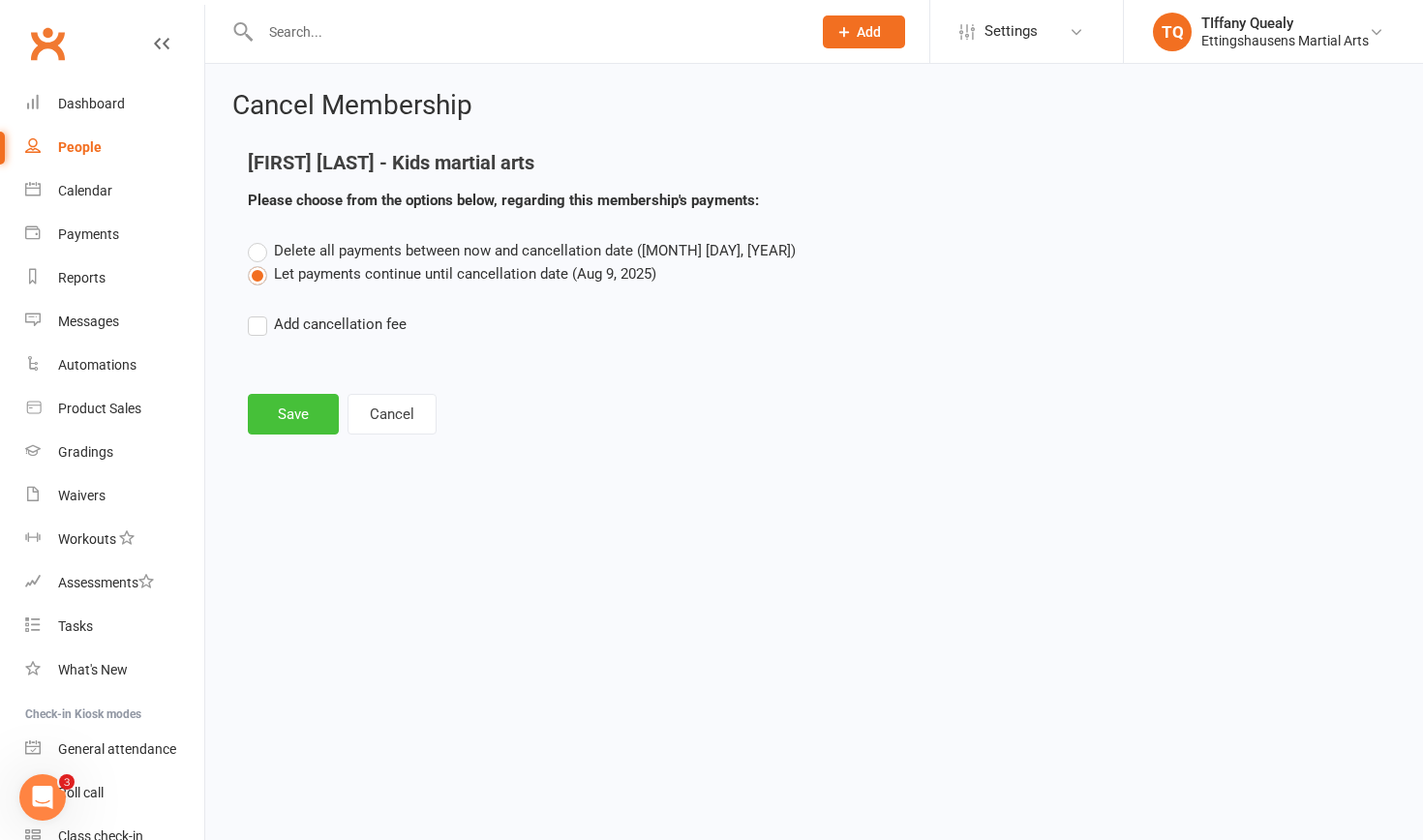 click on "Save" at bounding box center (293, 414) 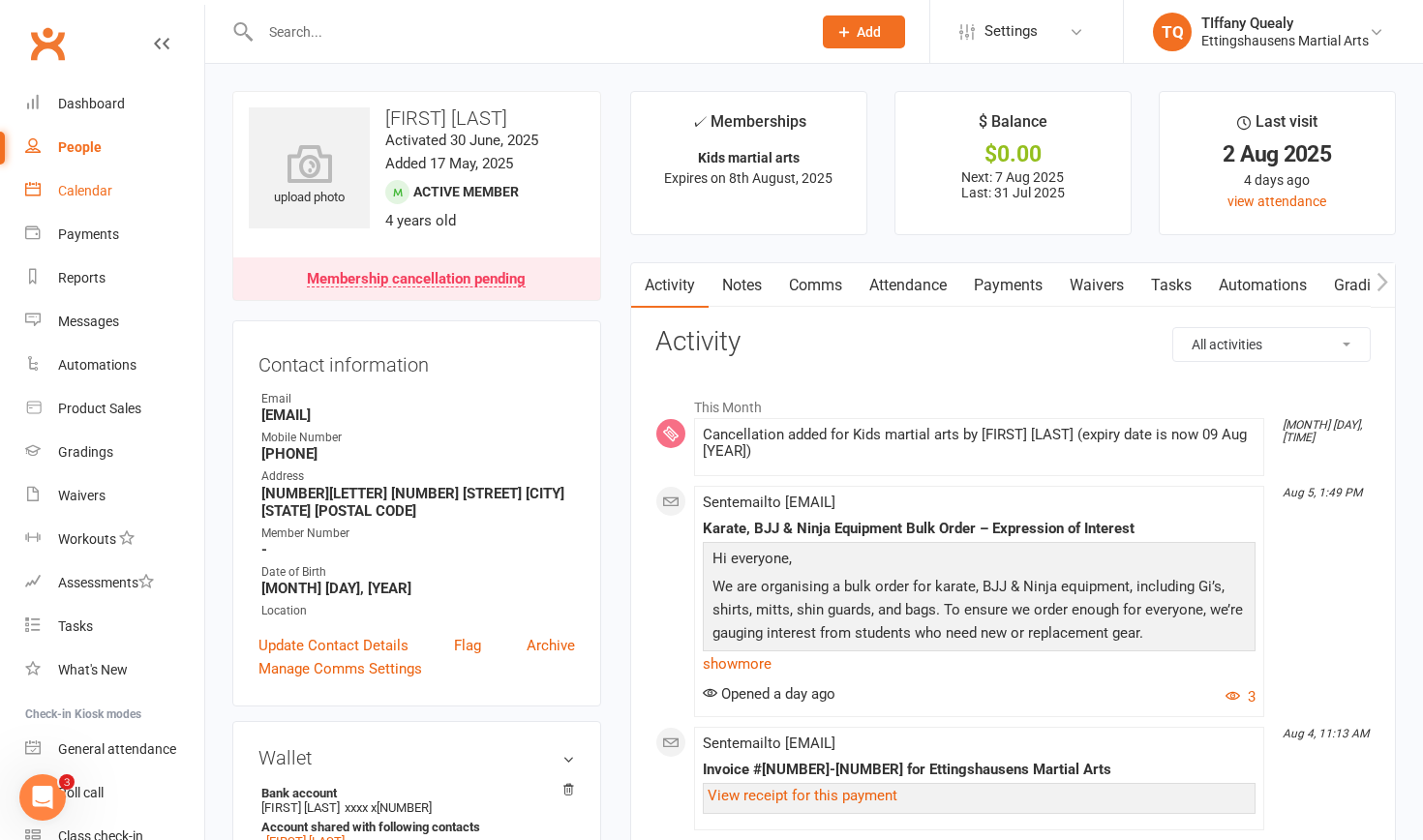 click on "Calendar" at bounding box center (85, 191) 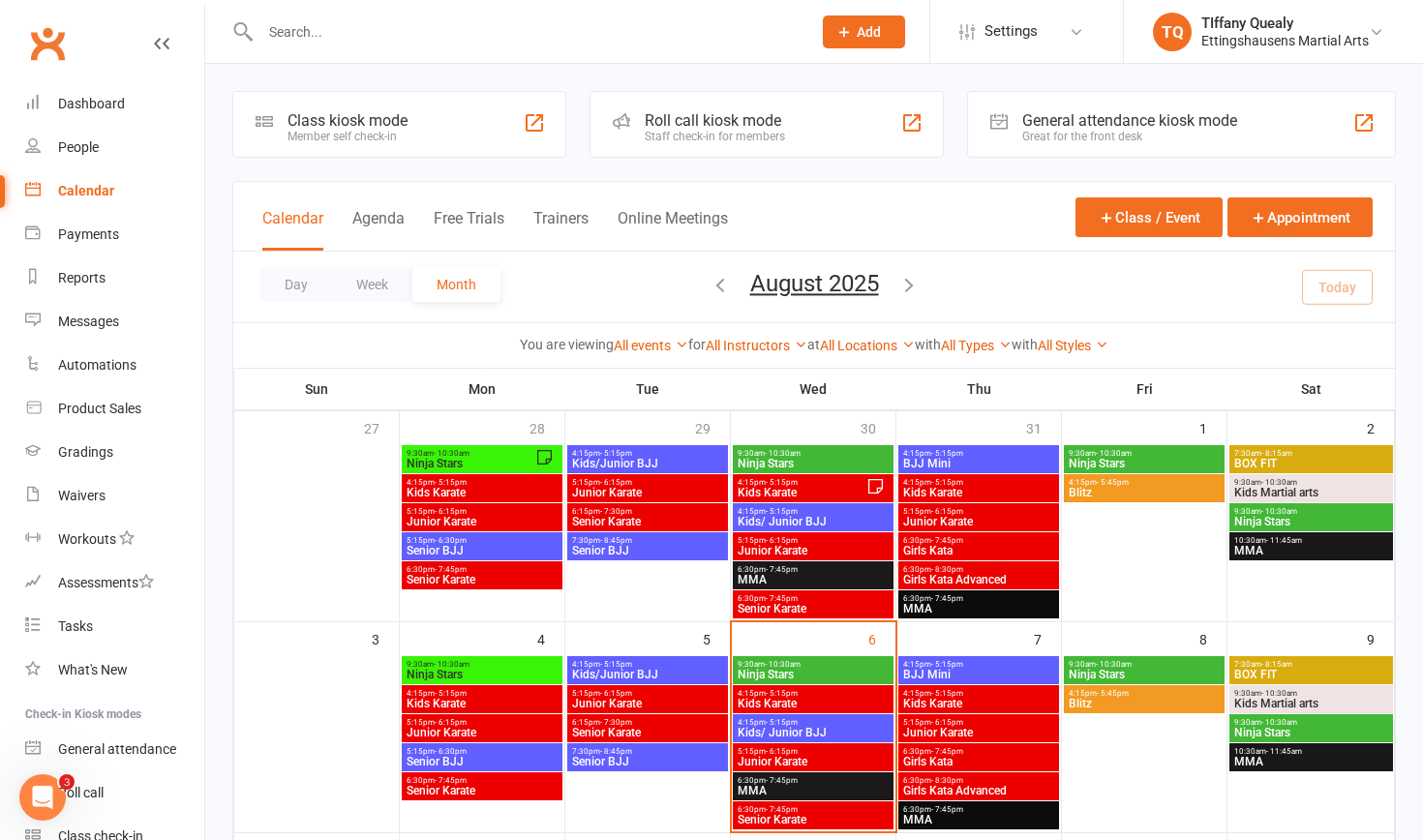 click on "Kids Martial arts" at bounding box center (1311, 493) 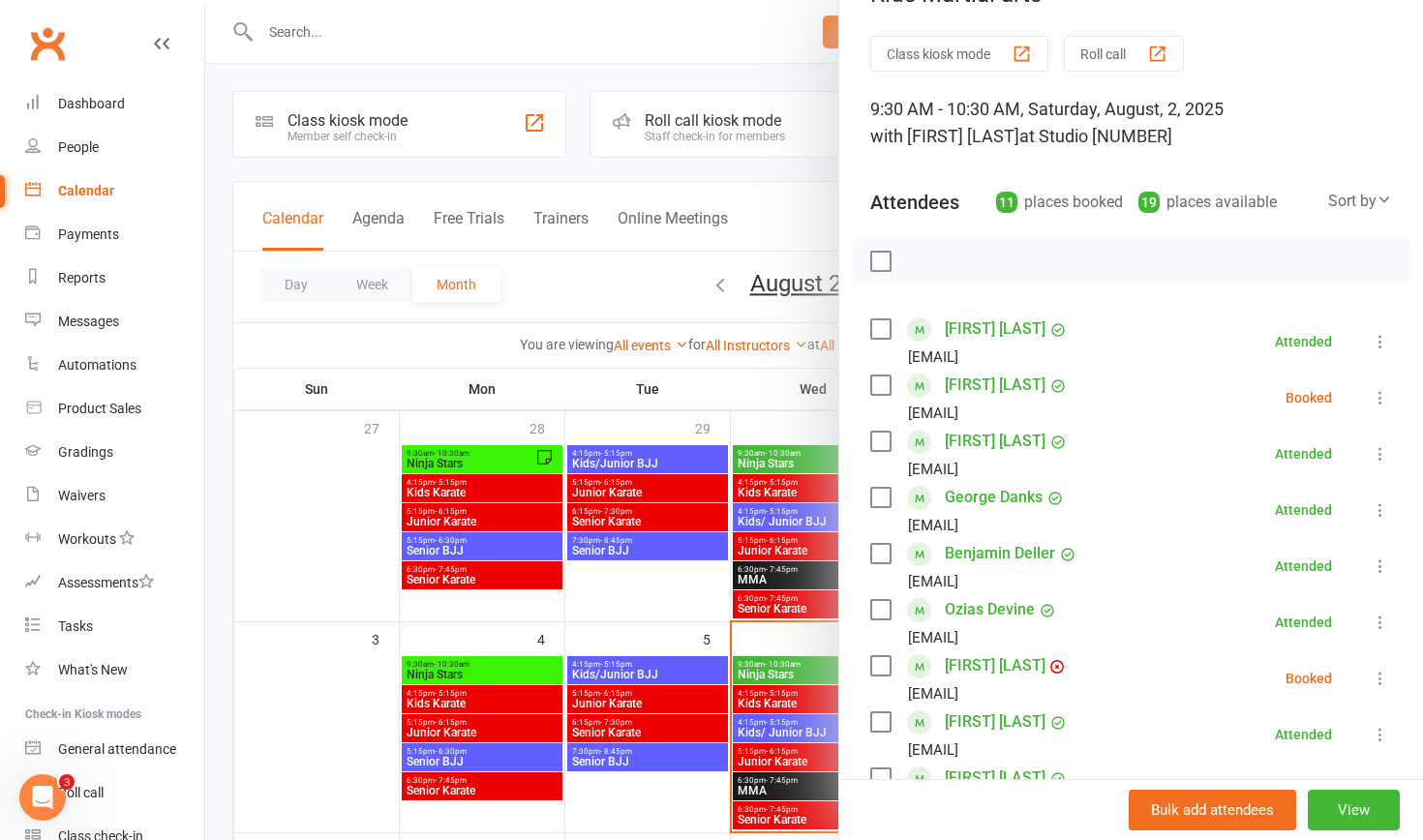 scroll, scrollTop: 45, scrollLeft: 0, axis: vertical 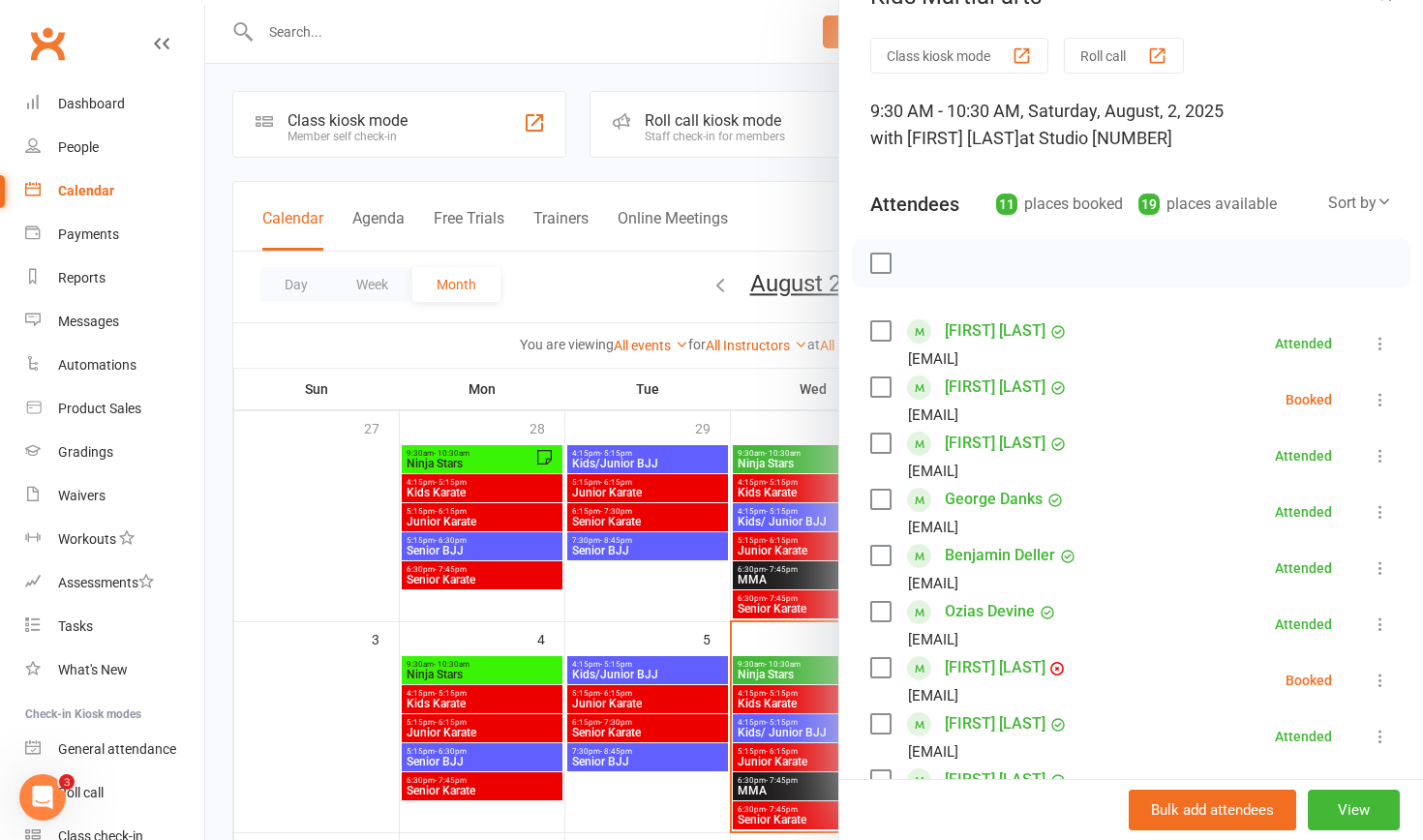 click at bounding box center [814, 420] 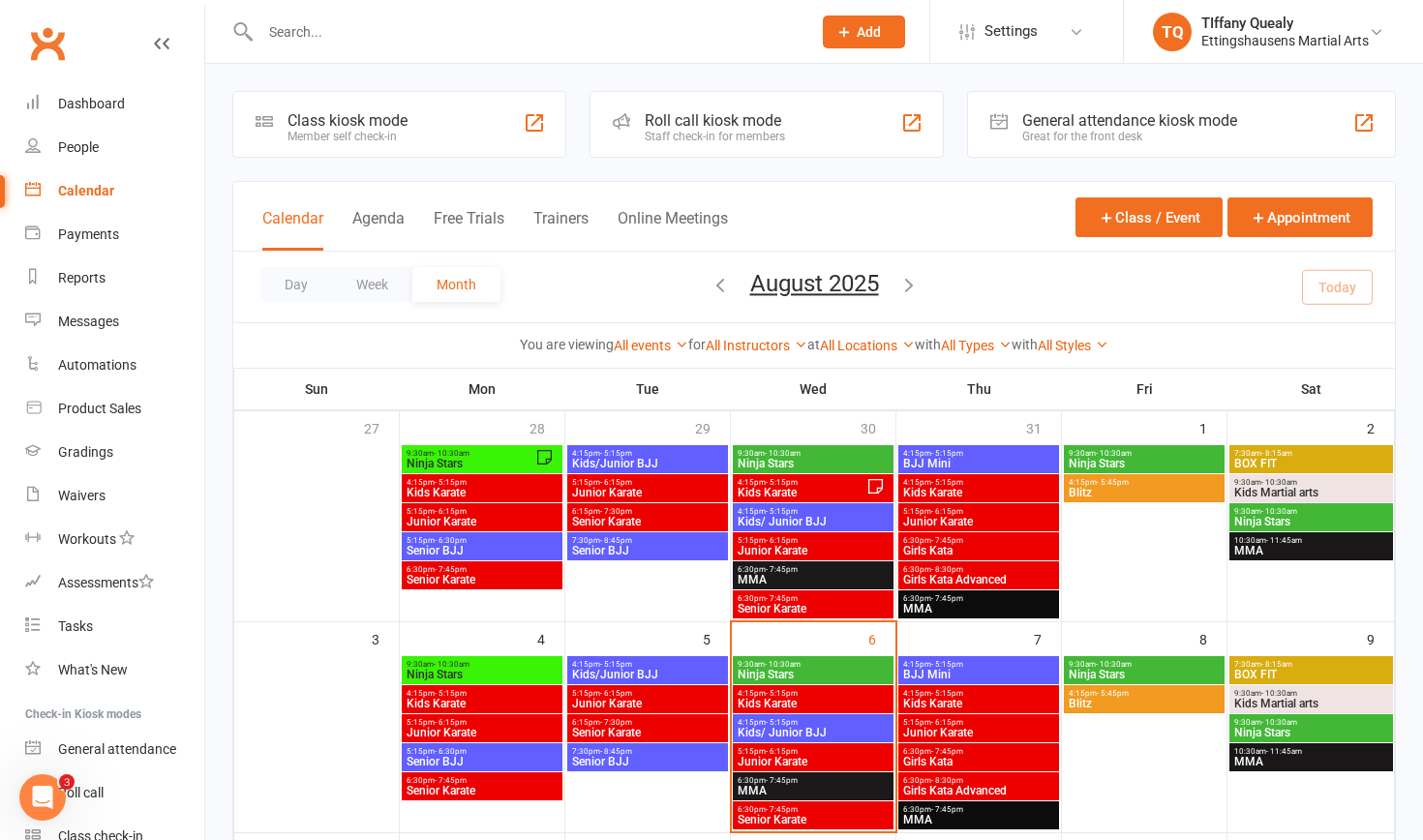 click on "Ninja Stars" at bounding box center (470, 464) 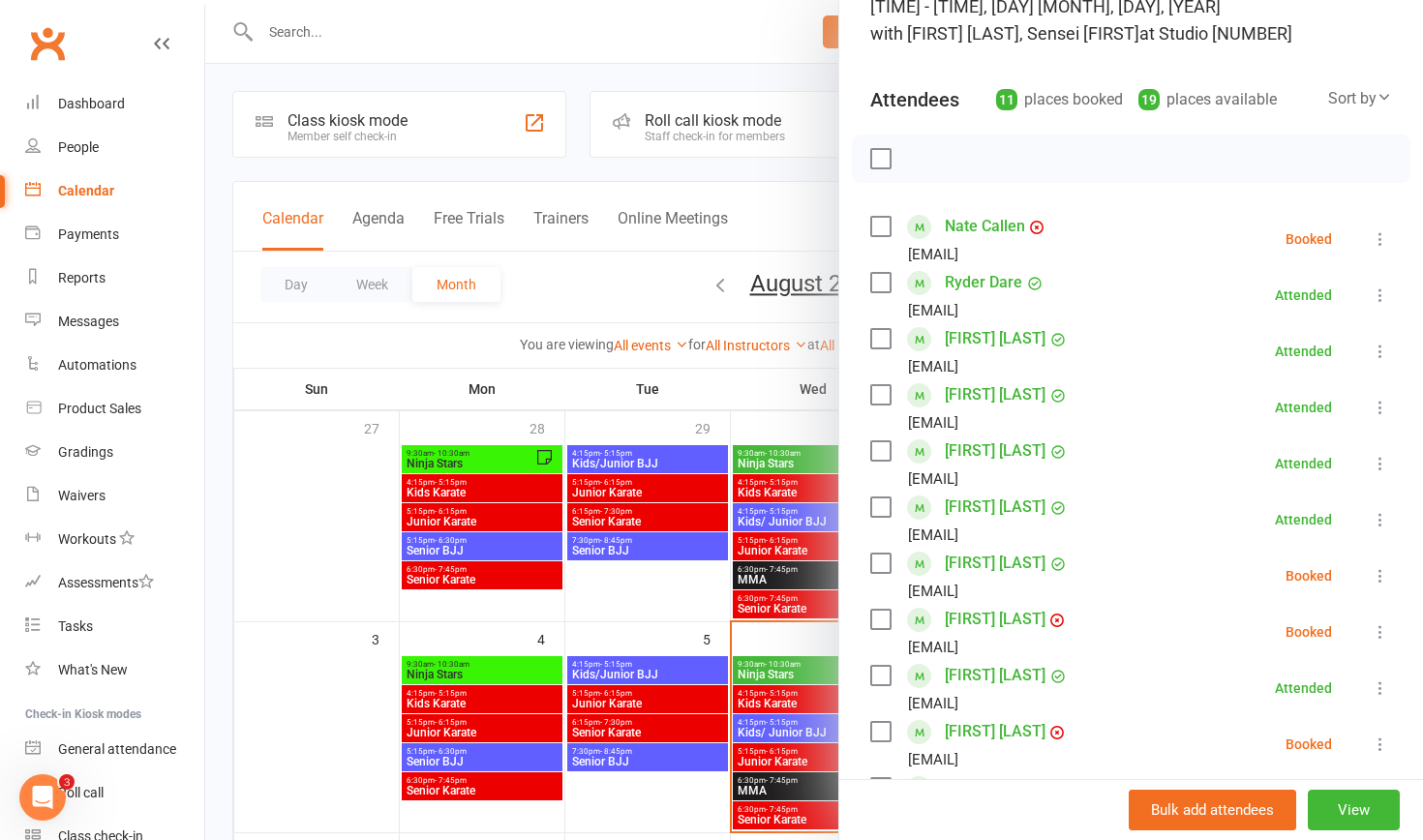 scroll, scrollTop: 150, scrollLeft: 0, axis: vertical 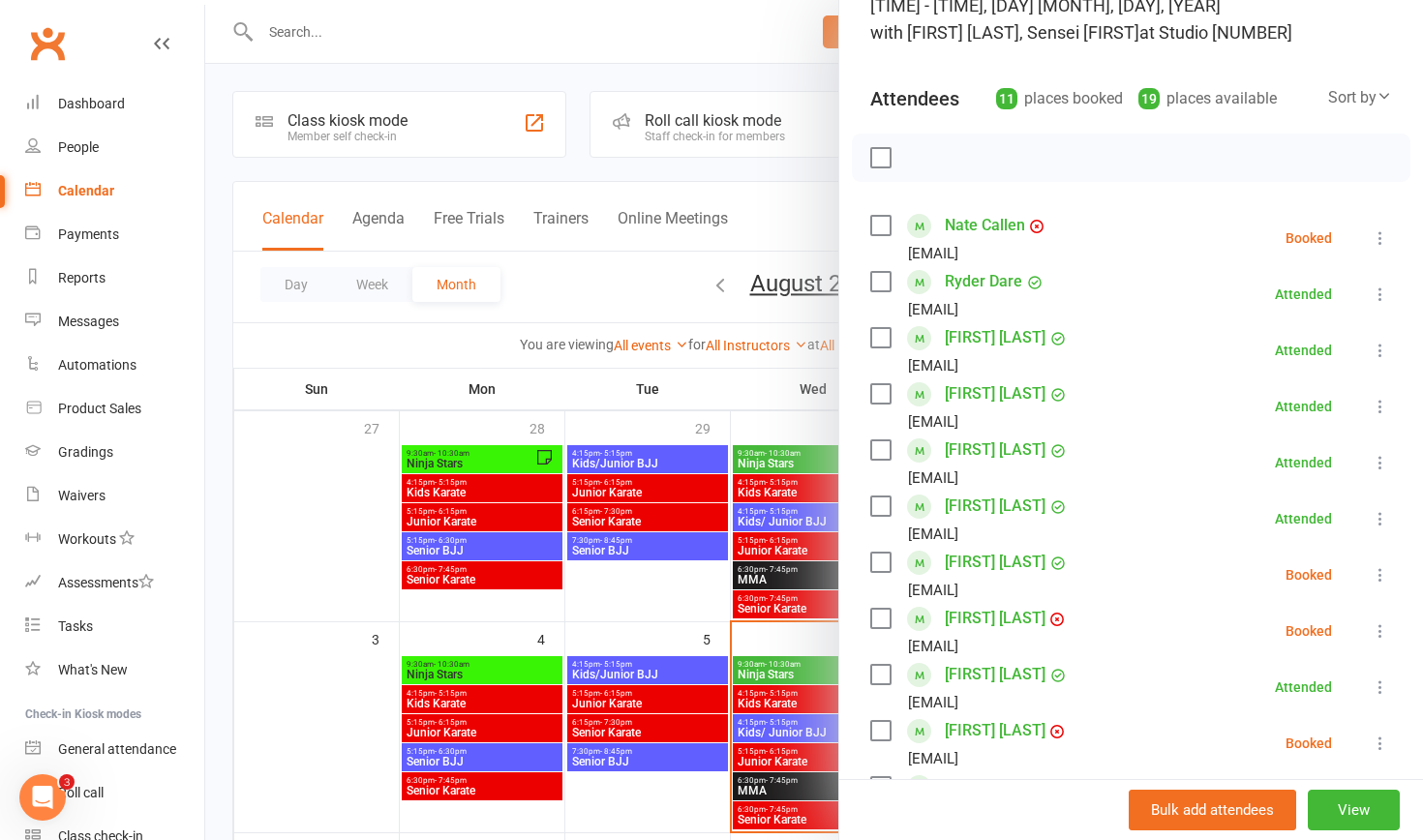 click at bounding box center (814, 420) 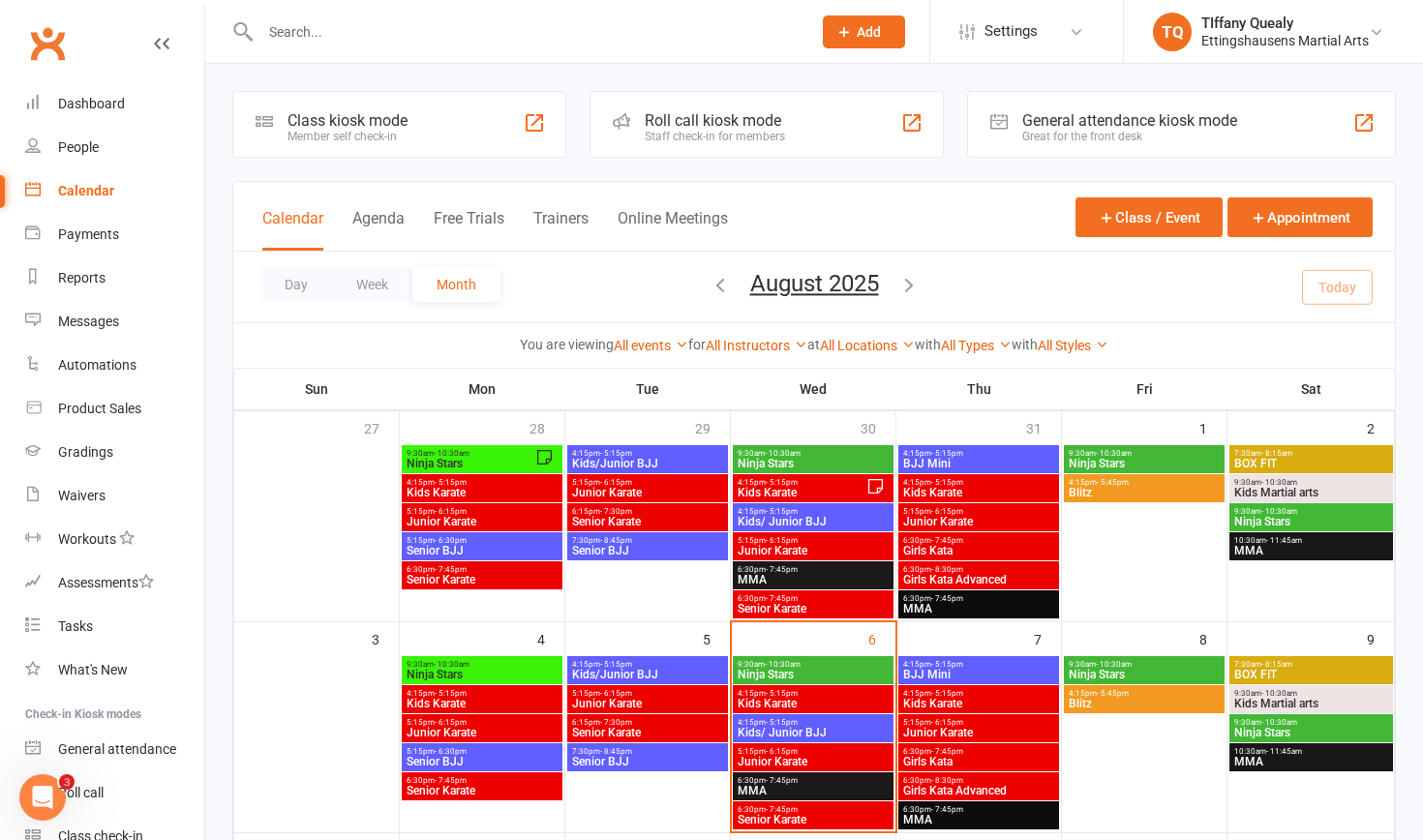 click on "Ninja Stars" at bounding box center (813, 464) 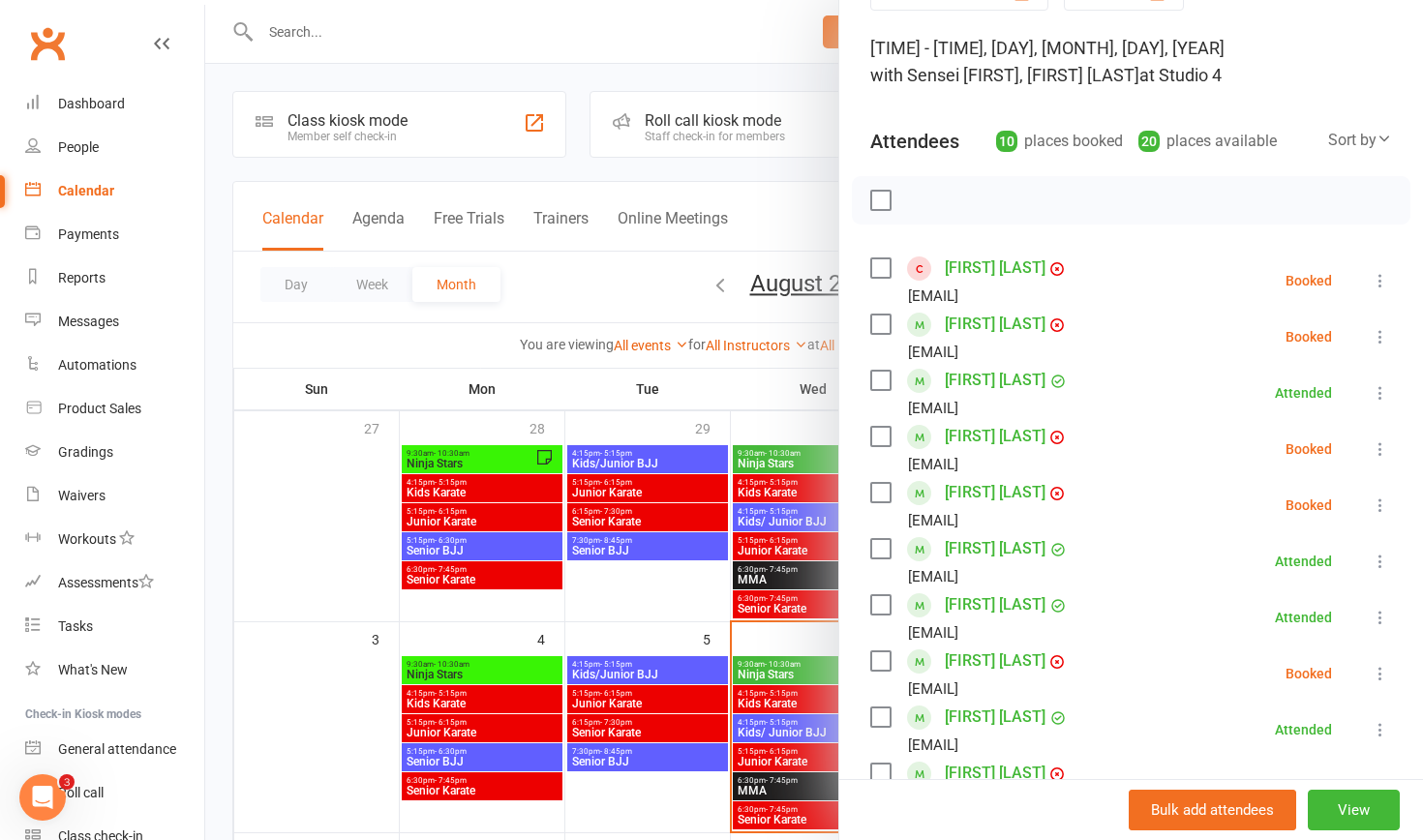 scroll, scrollTop: 108, scrollLeft: 0, axis: vertical 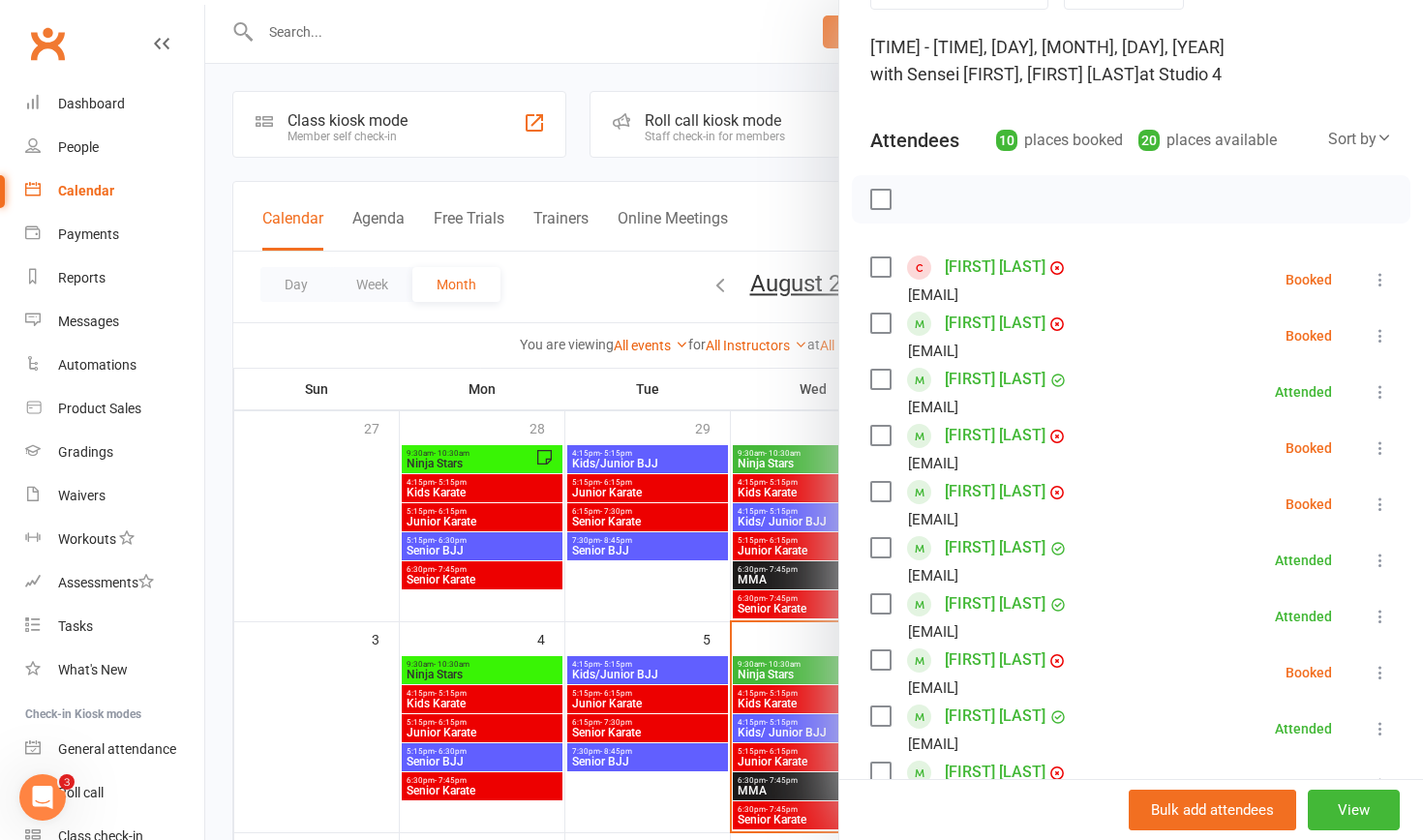 click at bounding box center (814, 420) 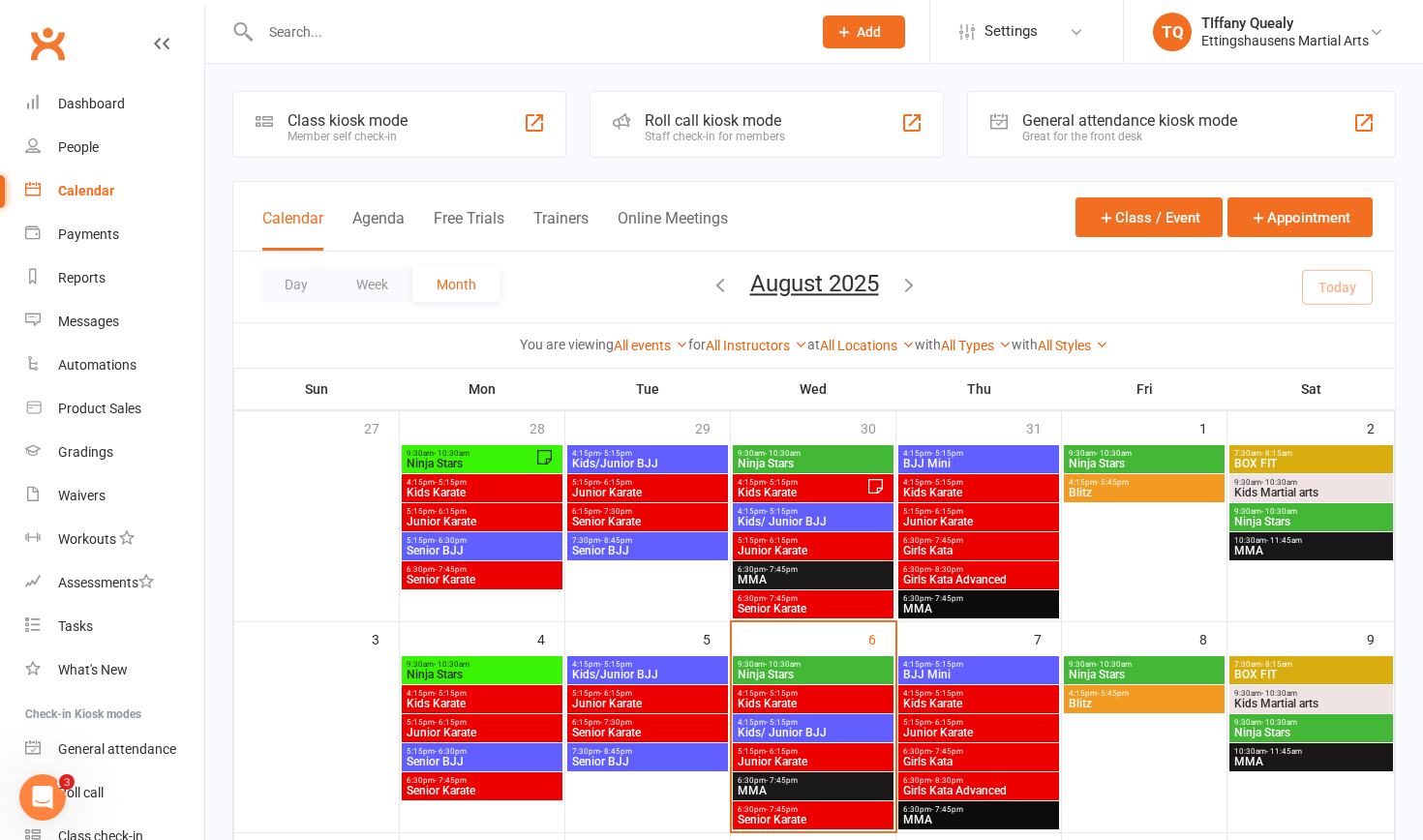 scroll, scrollTop: 0, scrollLeft: 0, axis: both 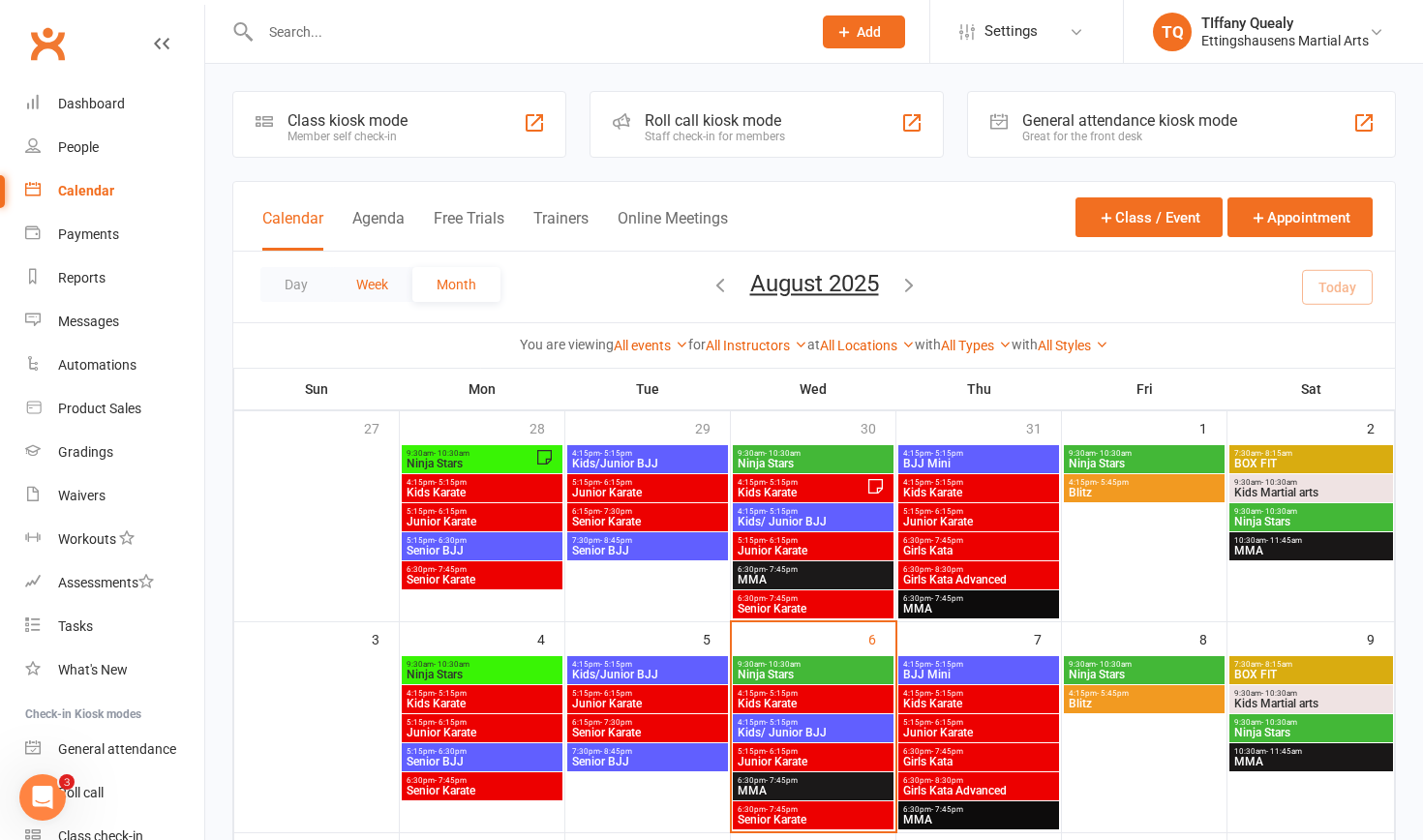 click on "Week" at bounding box center [372, 285] 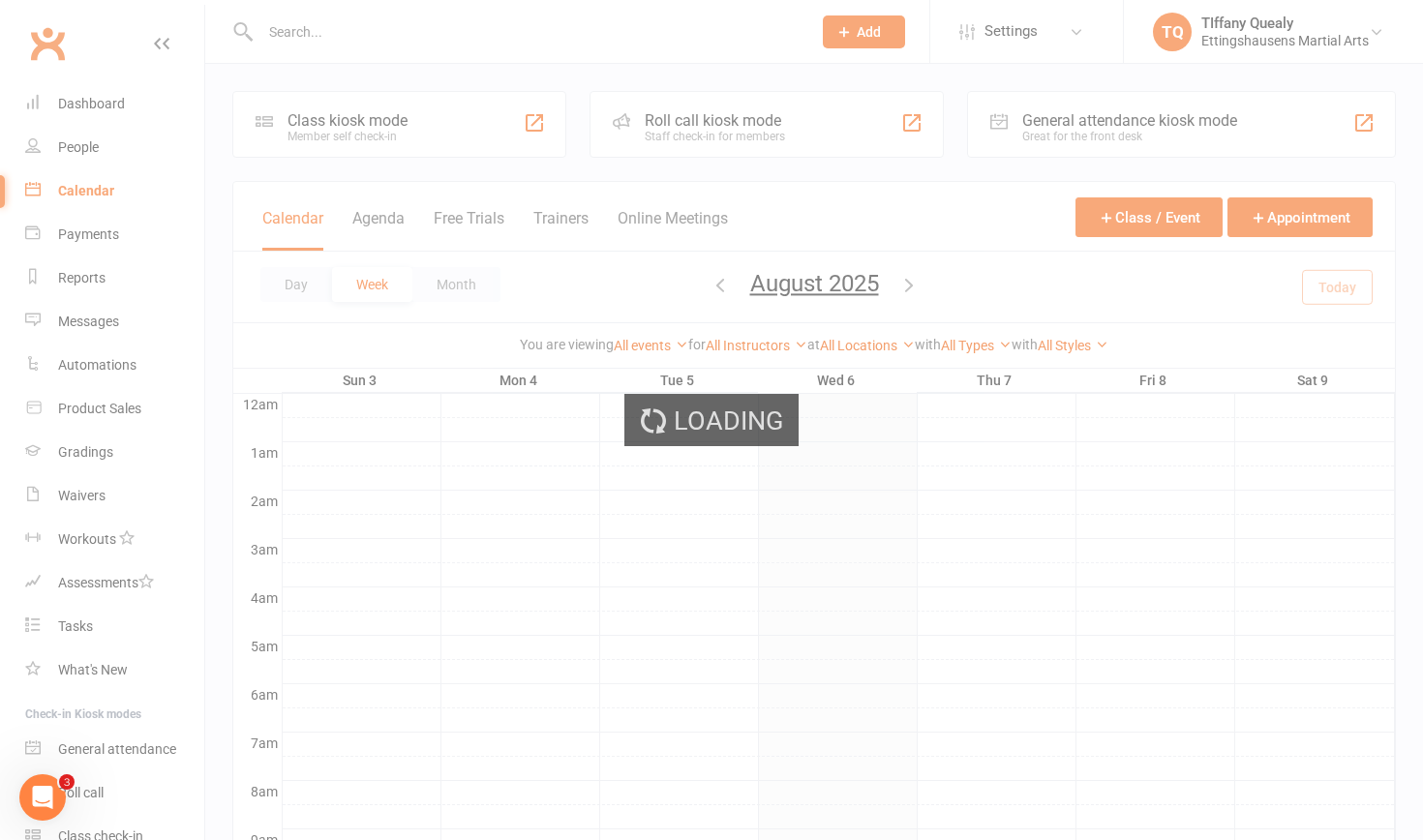 scroll, scrollTop: 0, scrollLeft: 0, axis: both 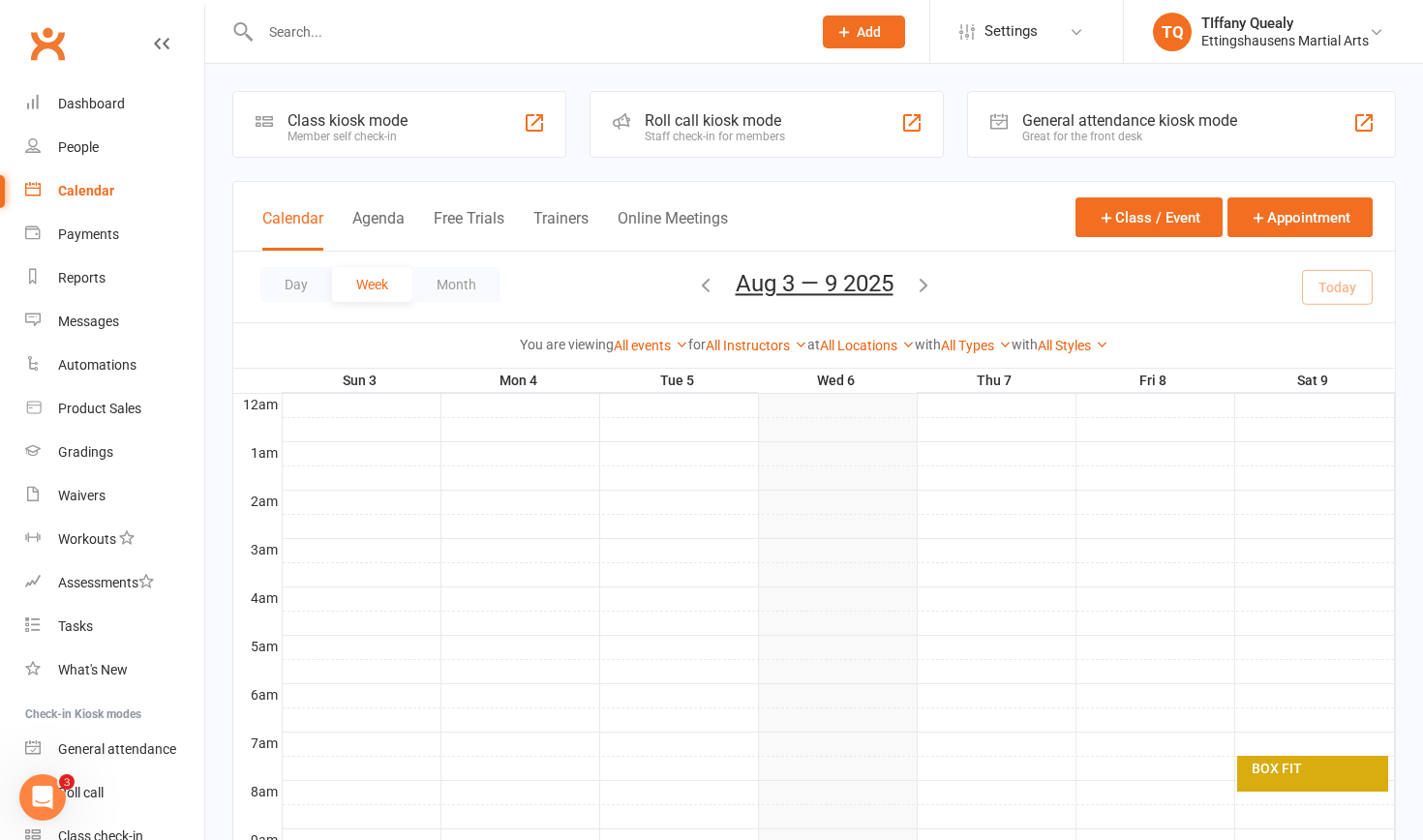 click on "Mon 4" at bounding box center [520, 380] 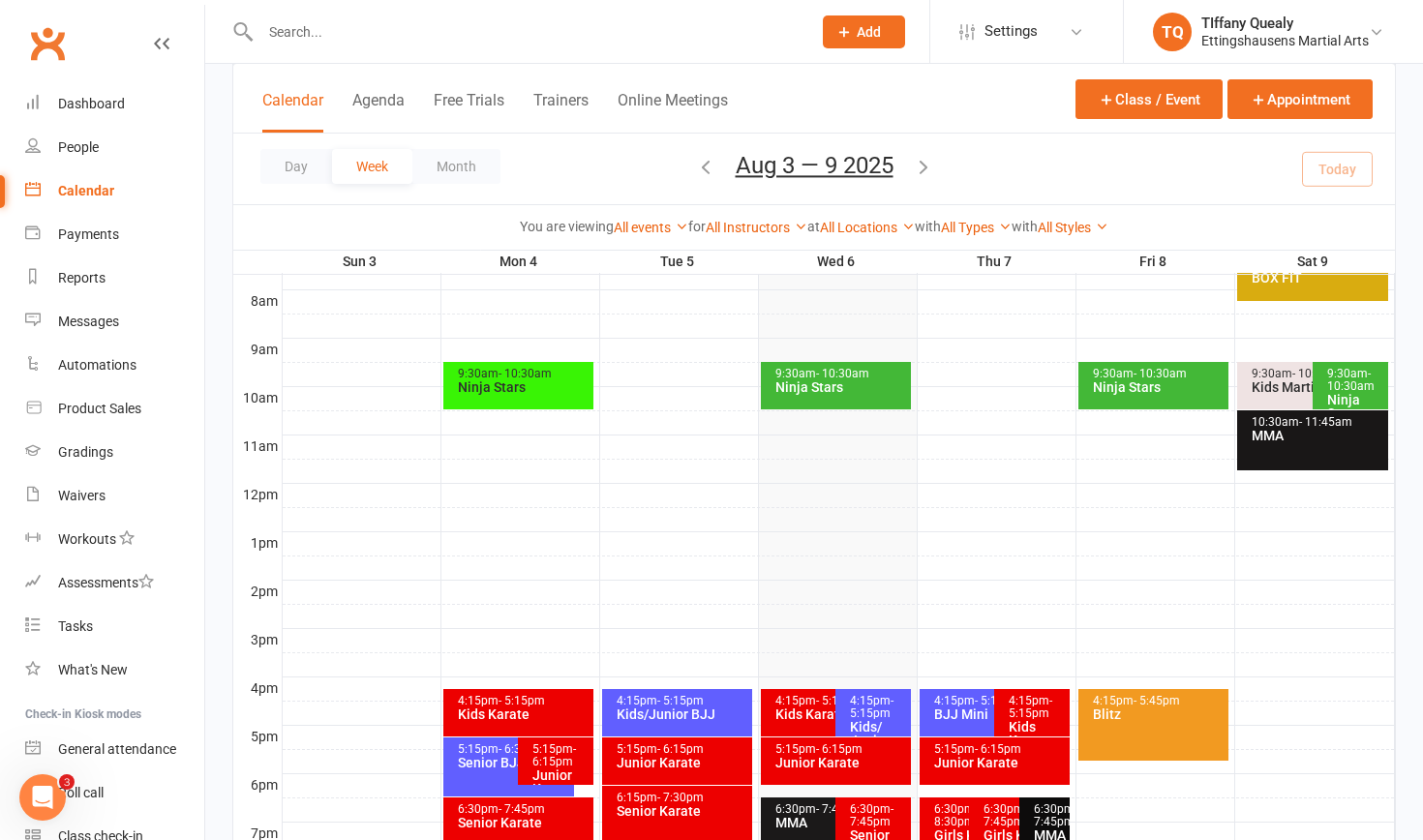 scroll, scrollTop: 494, scrollLeft: 0, axis: vertical 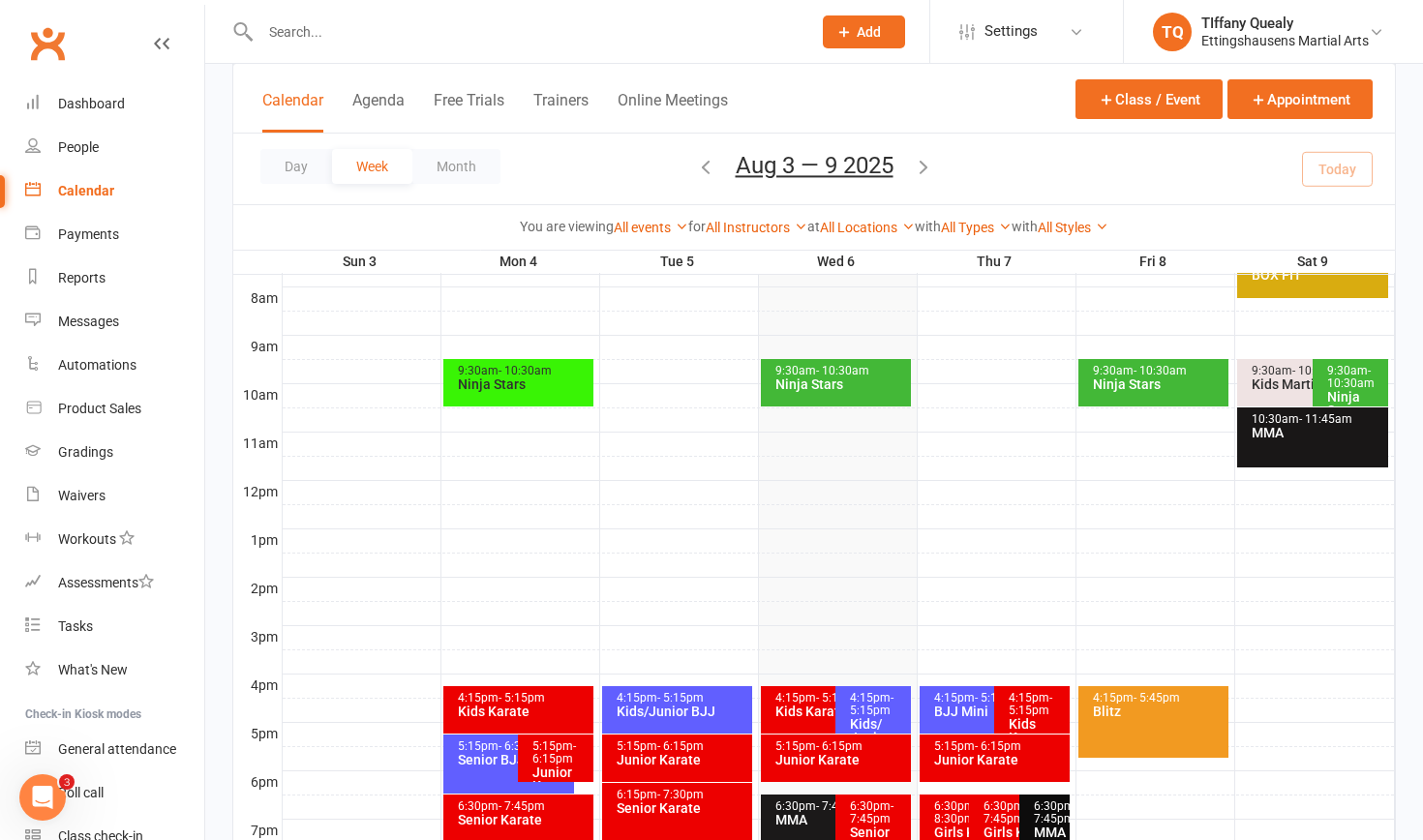click on "Ninja Stars" at bounding box center (523, 384) 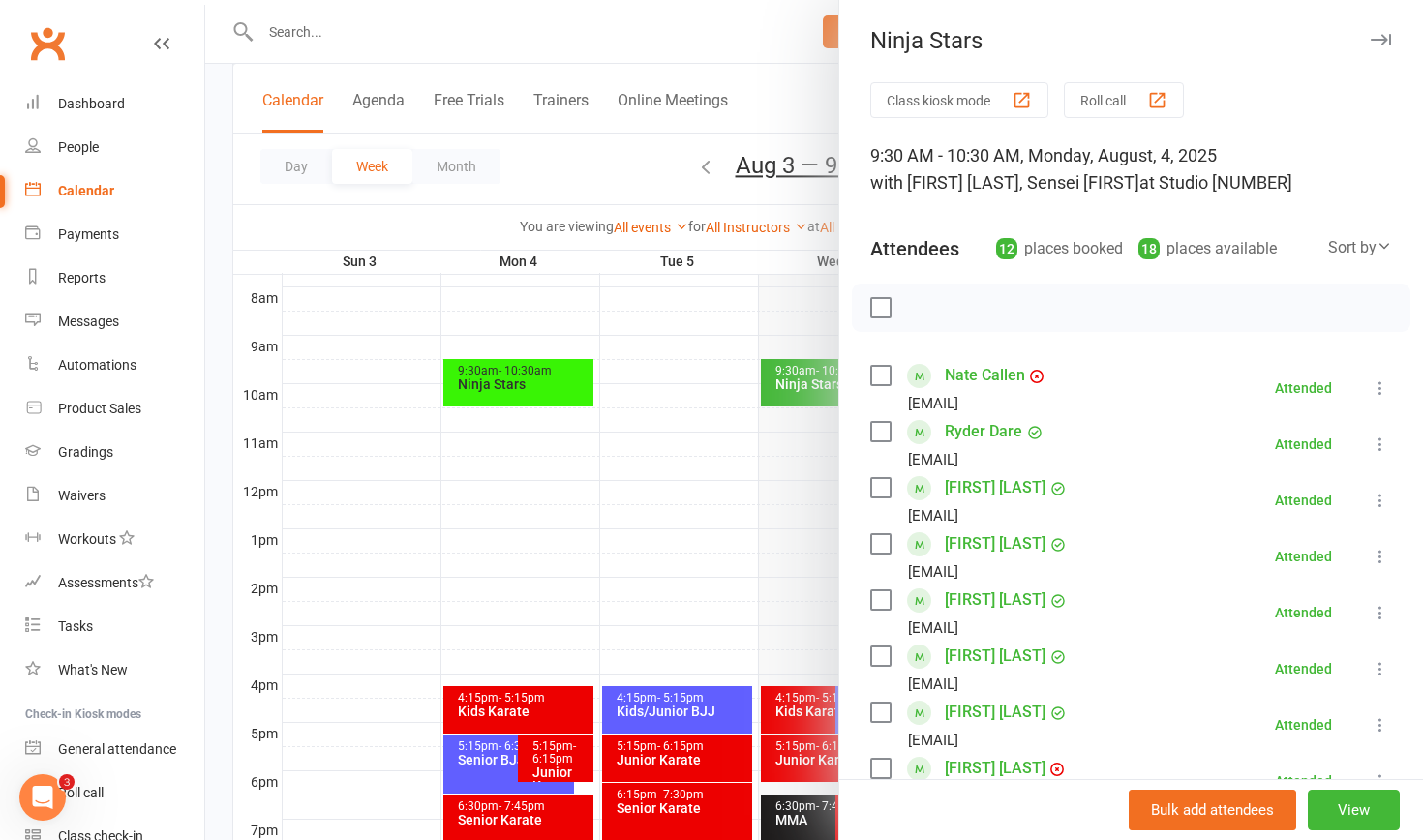 click at bounding box center (814, 420) 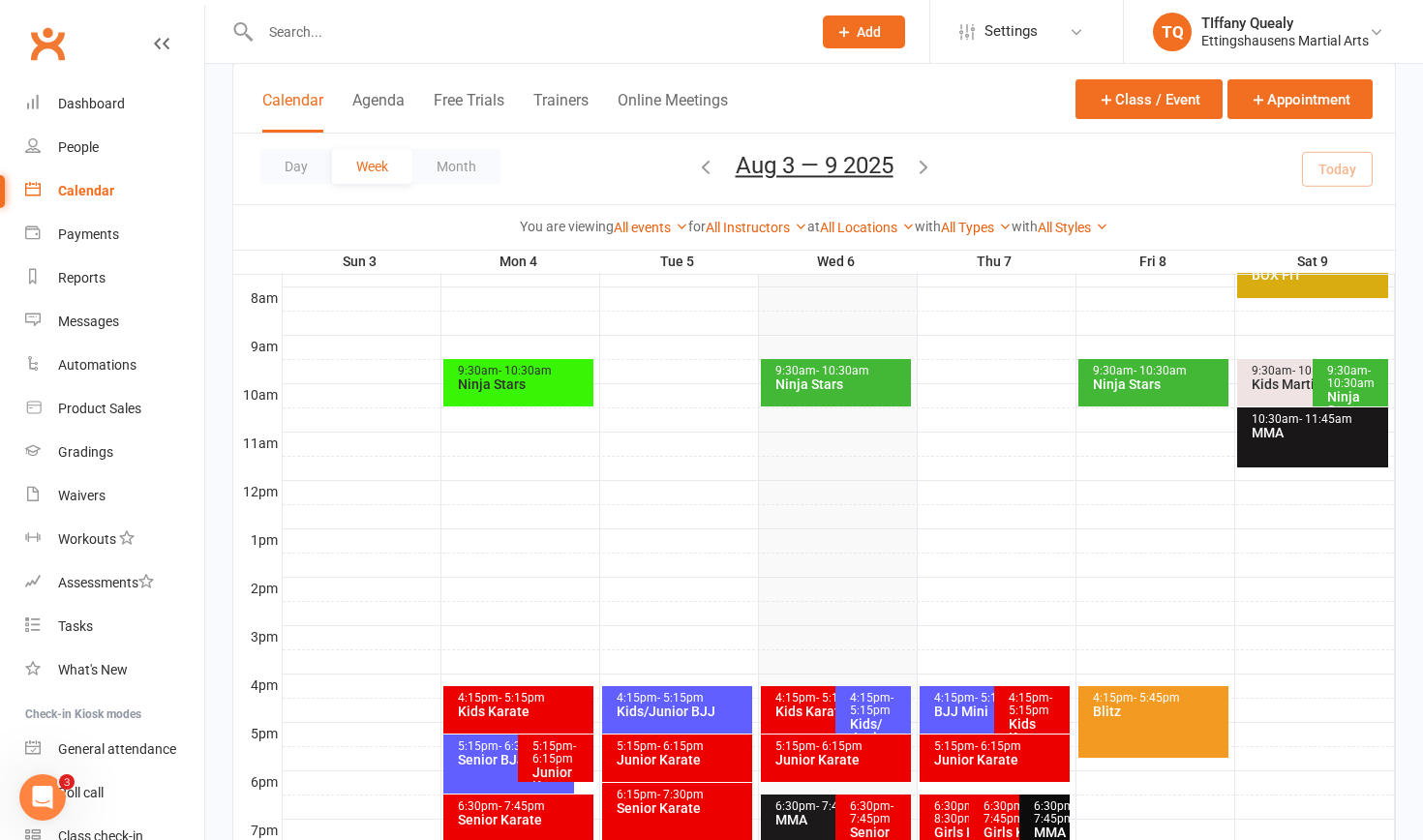 click on "Ninja Stars" at bounding box center (840, 384) 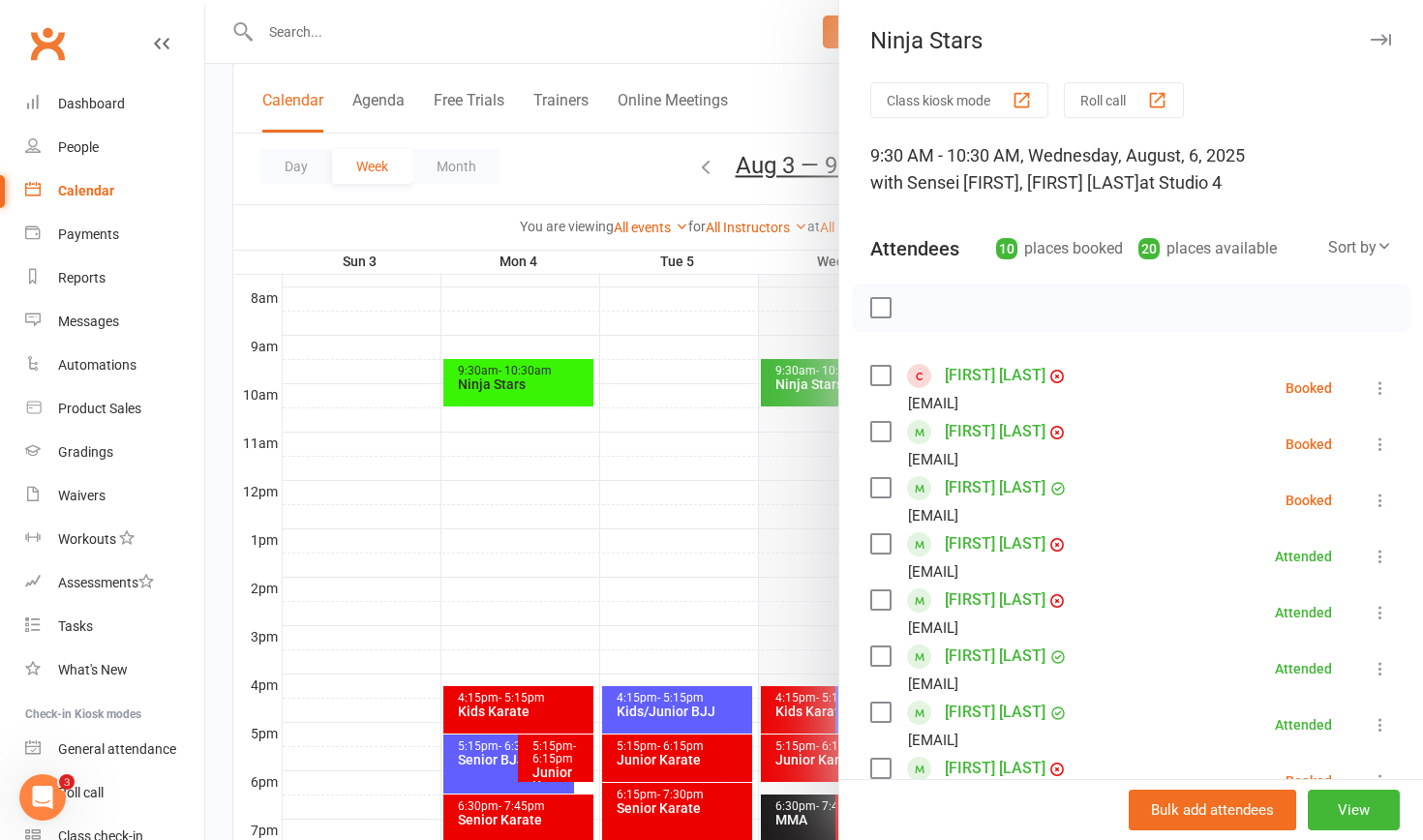 click on "[FIRST] [LAST]" at bounding box center (995, 544) 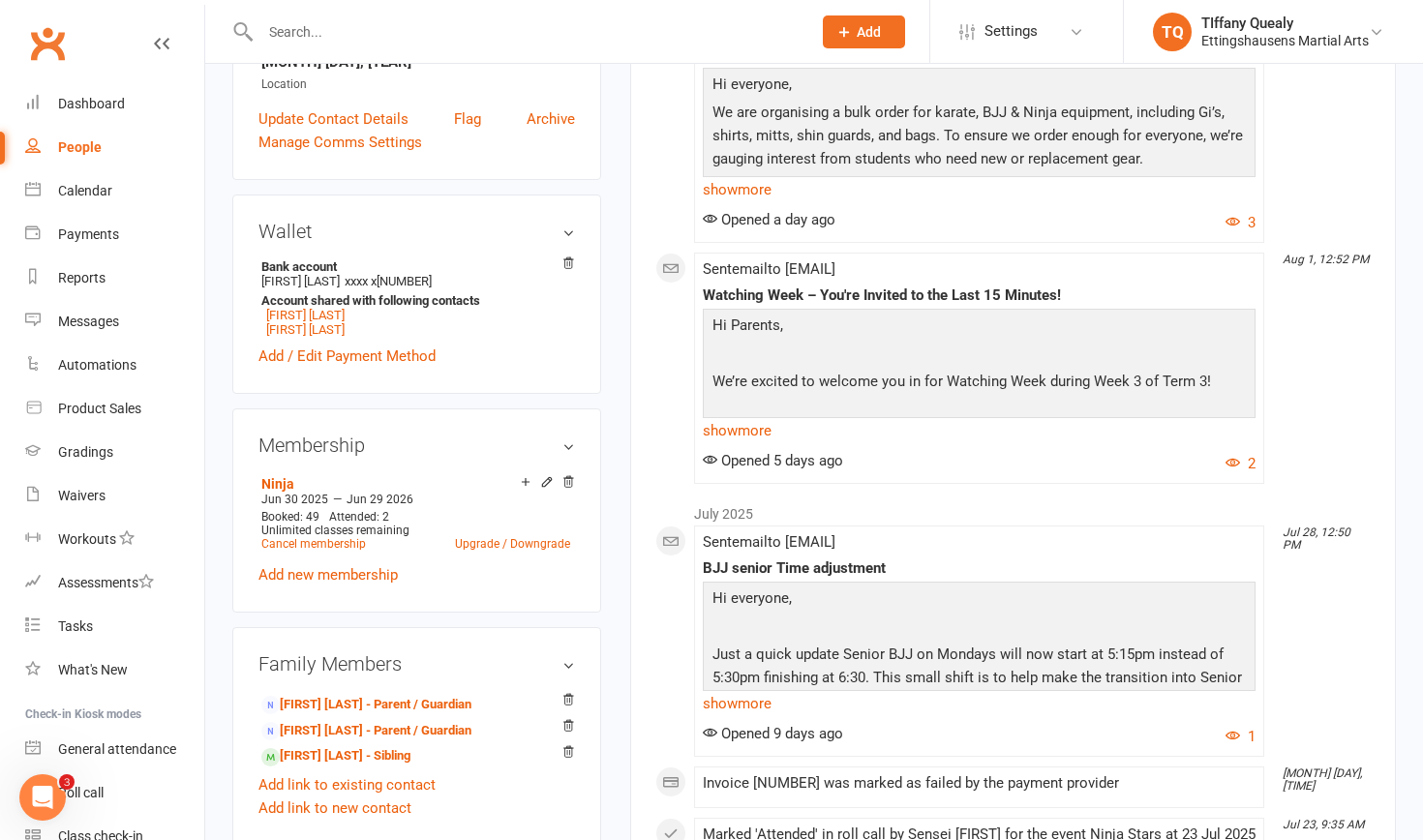 scroll, scrollTop: 508, scrollLeft: 0, axis: vertical 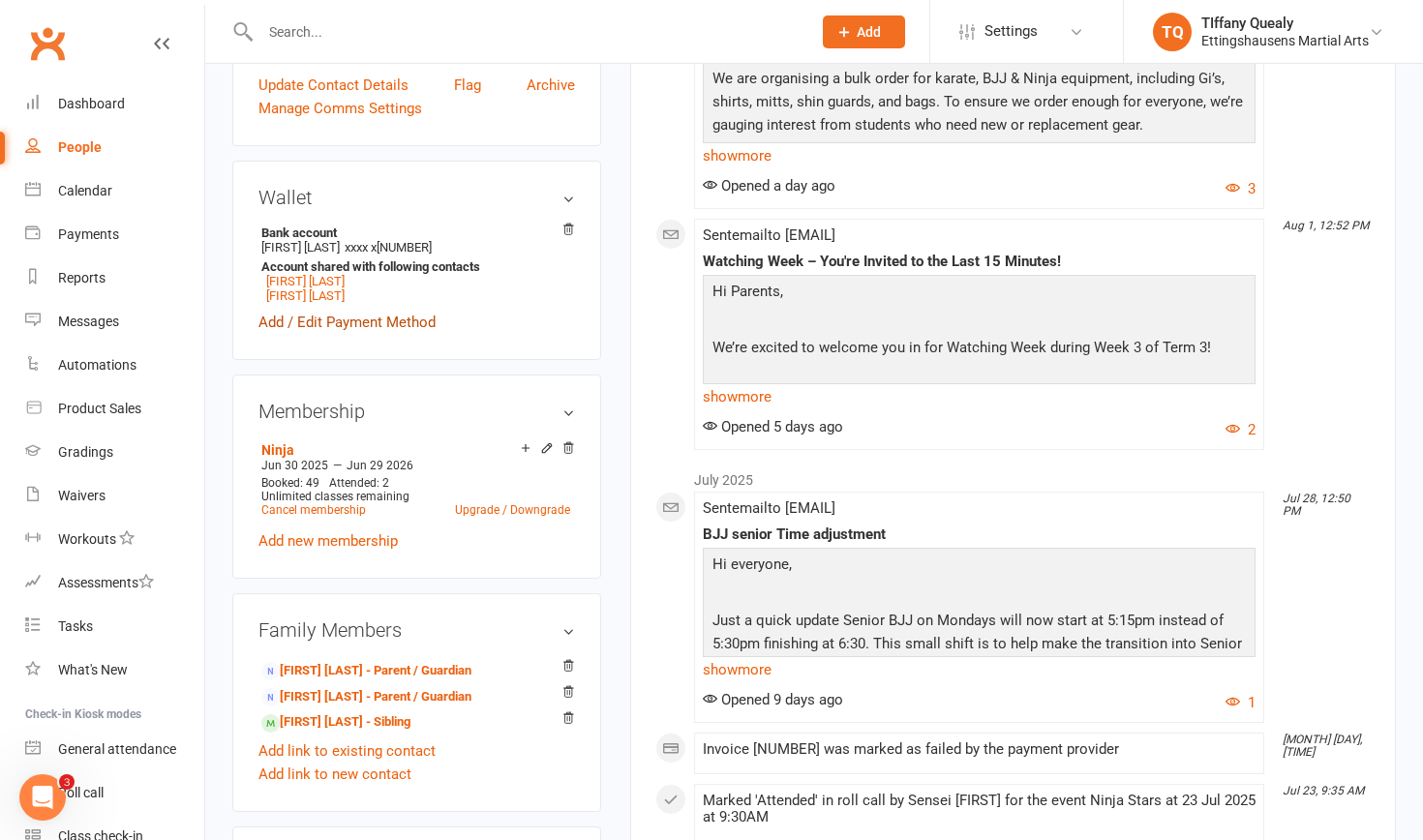 click on "Add / Edit Payment Method" at bounding box center [347, 322] 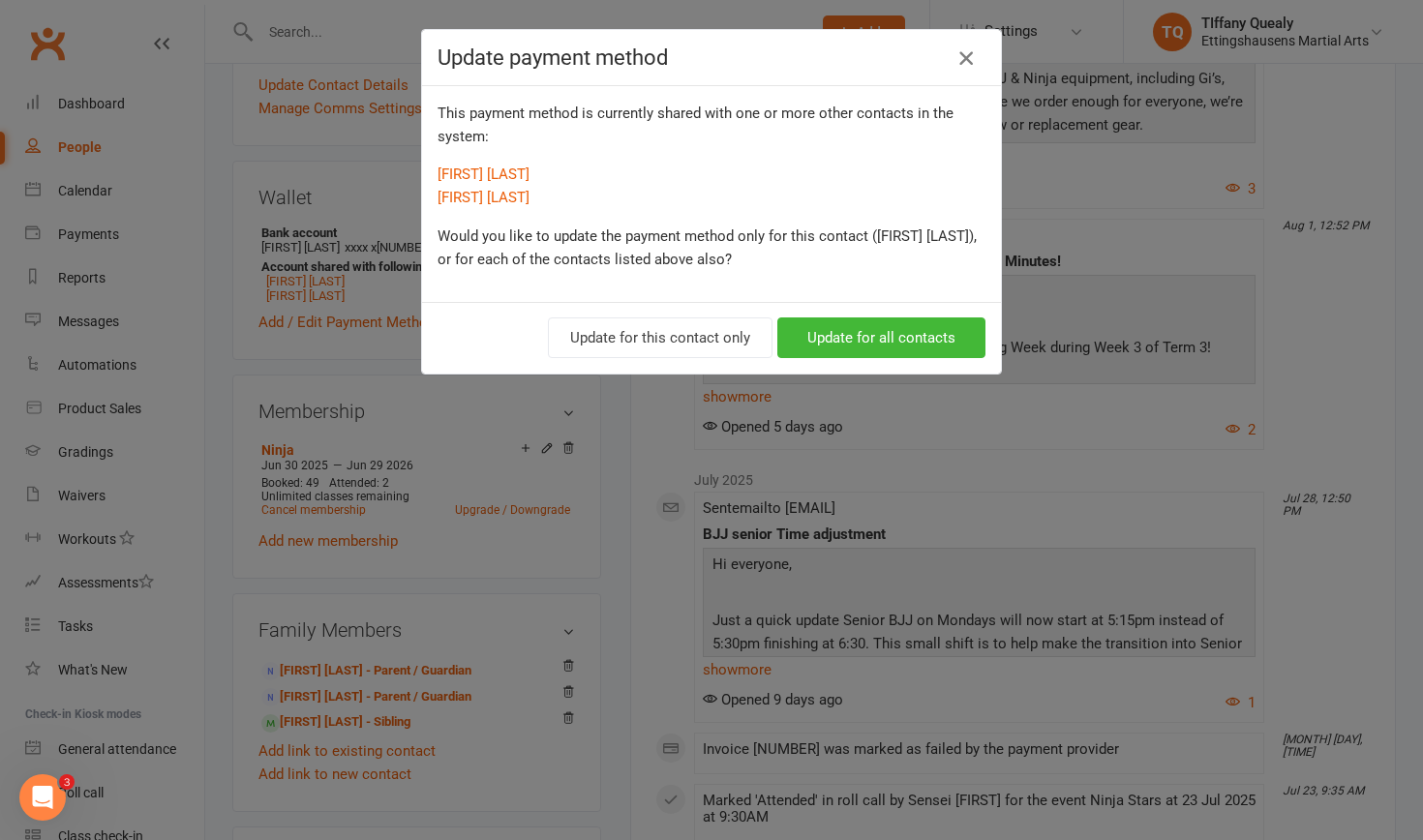 click at bounding box center (966, 58) 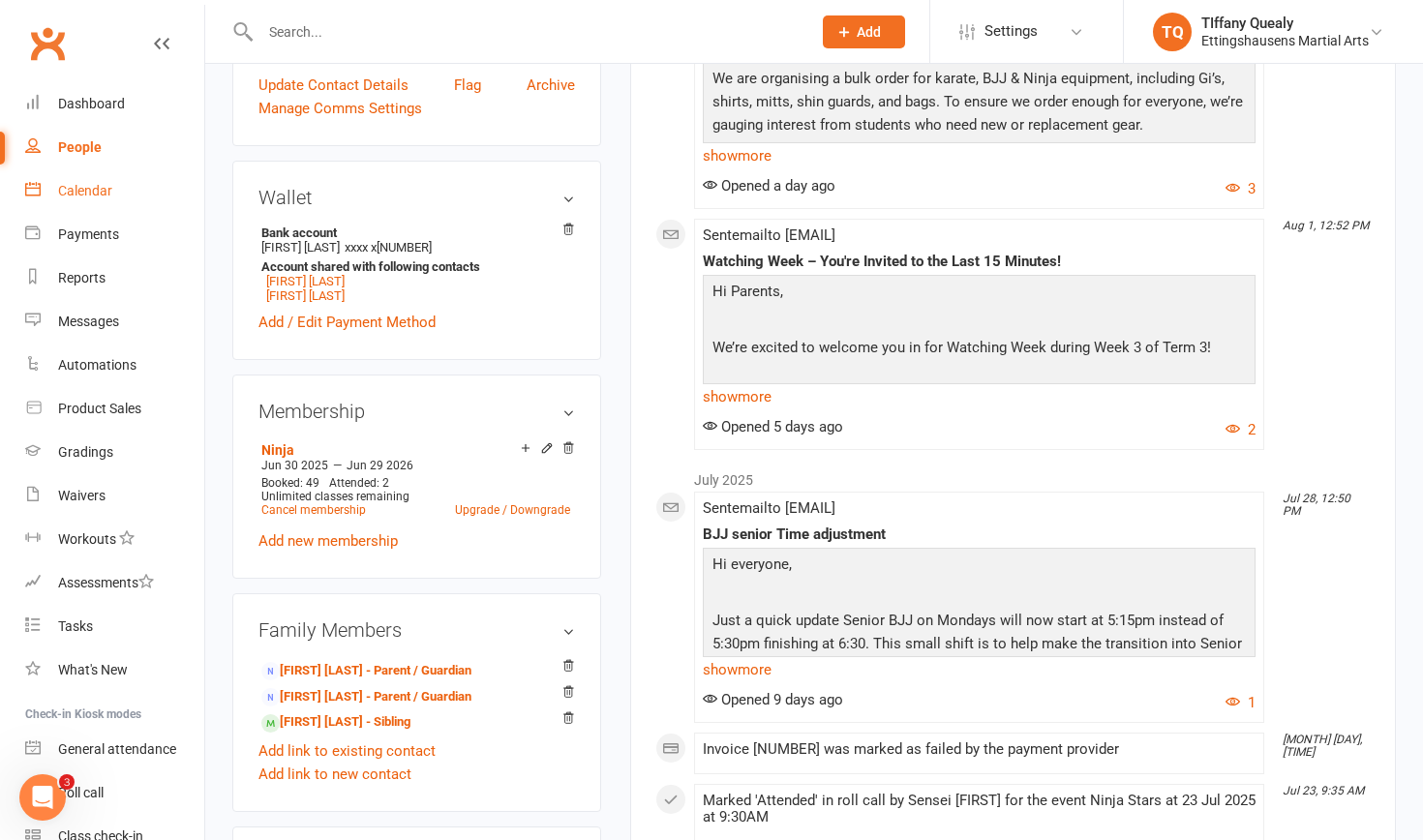 click on "Calendar" at bounding box center (85, 191) 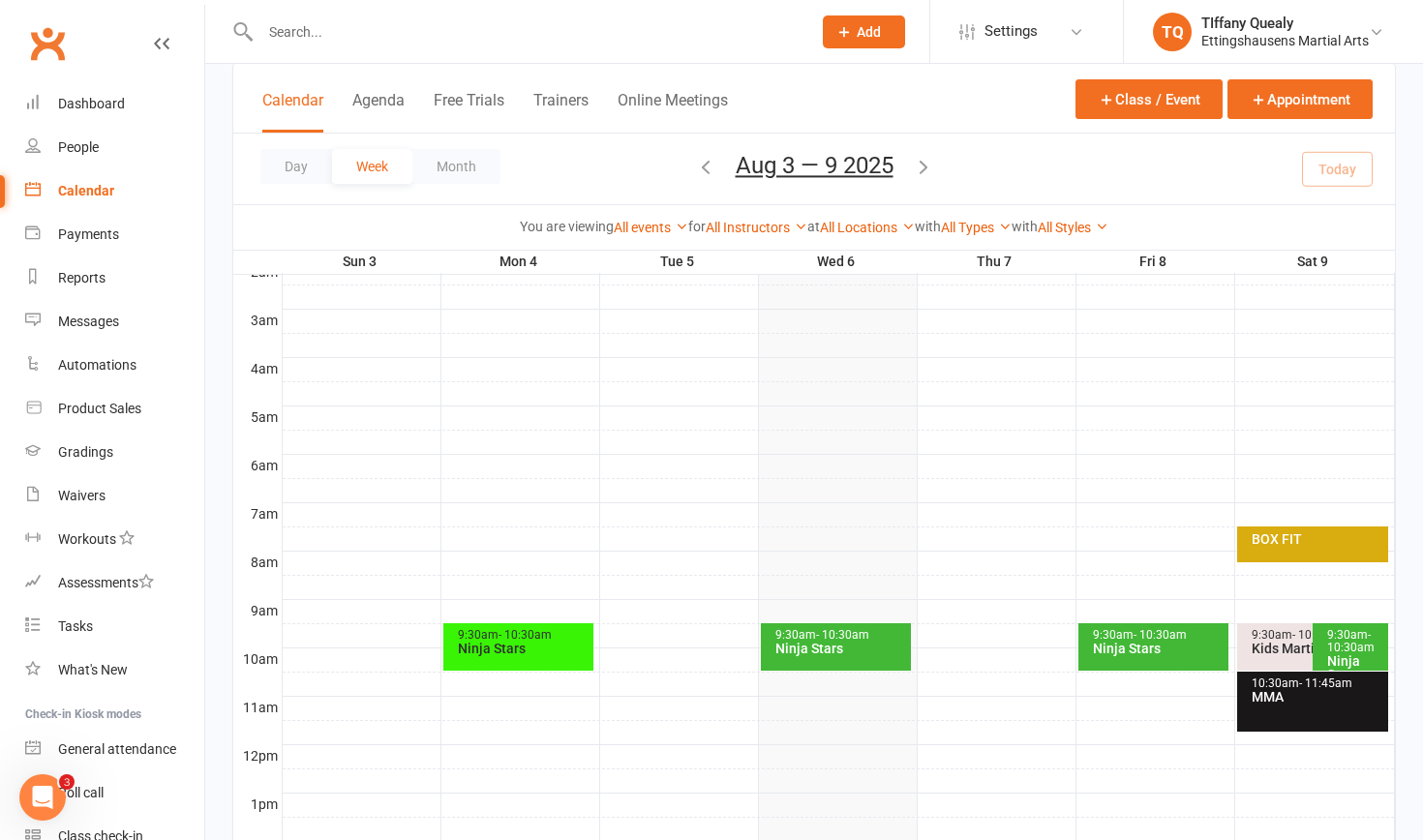 scroll, scrollTop: 227, scrollLeft: 0, axis: vertical 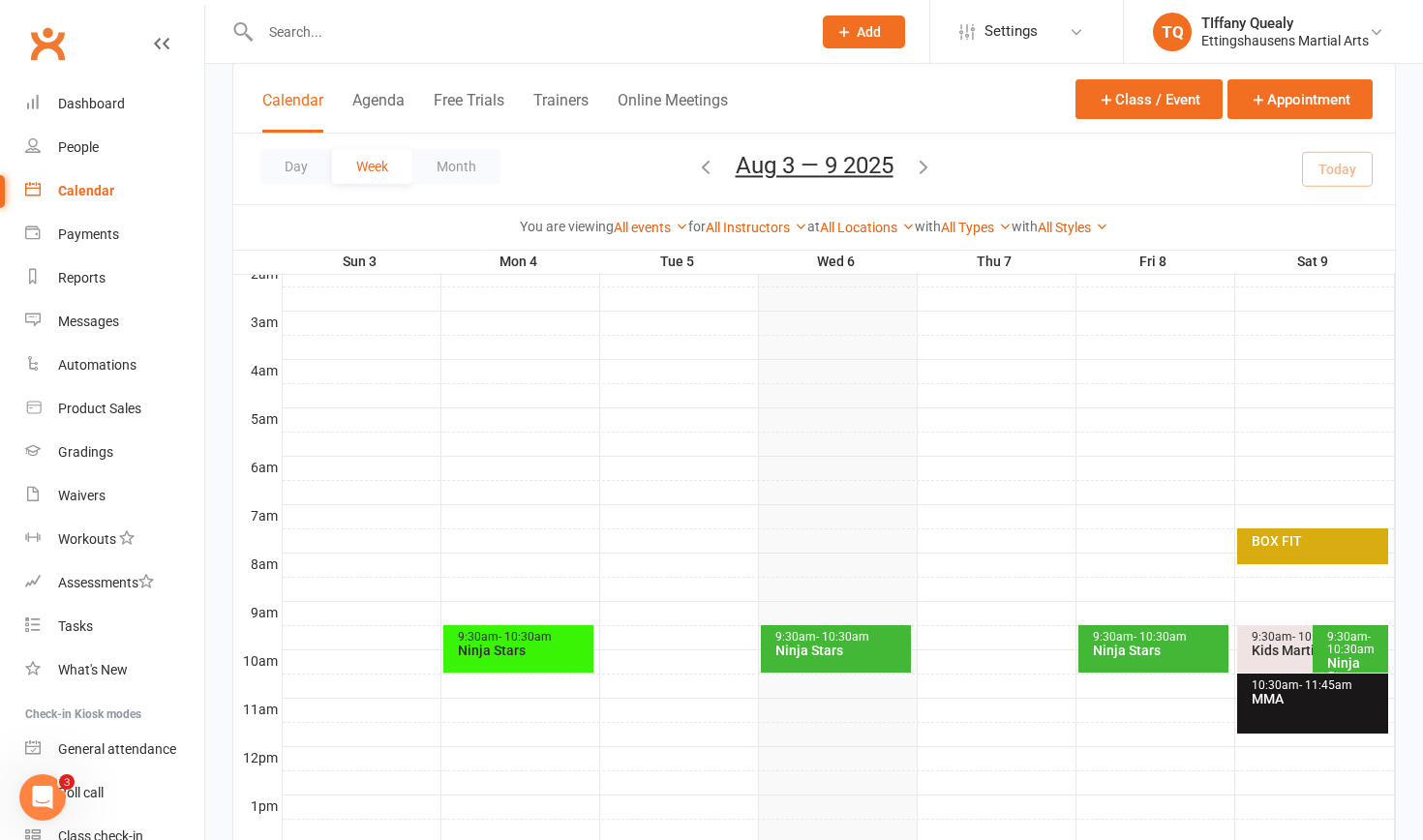 click on "Ninja Stars" at bounding box center (1158, 650) 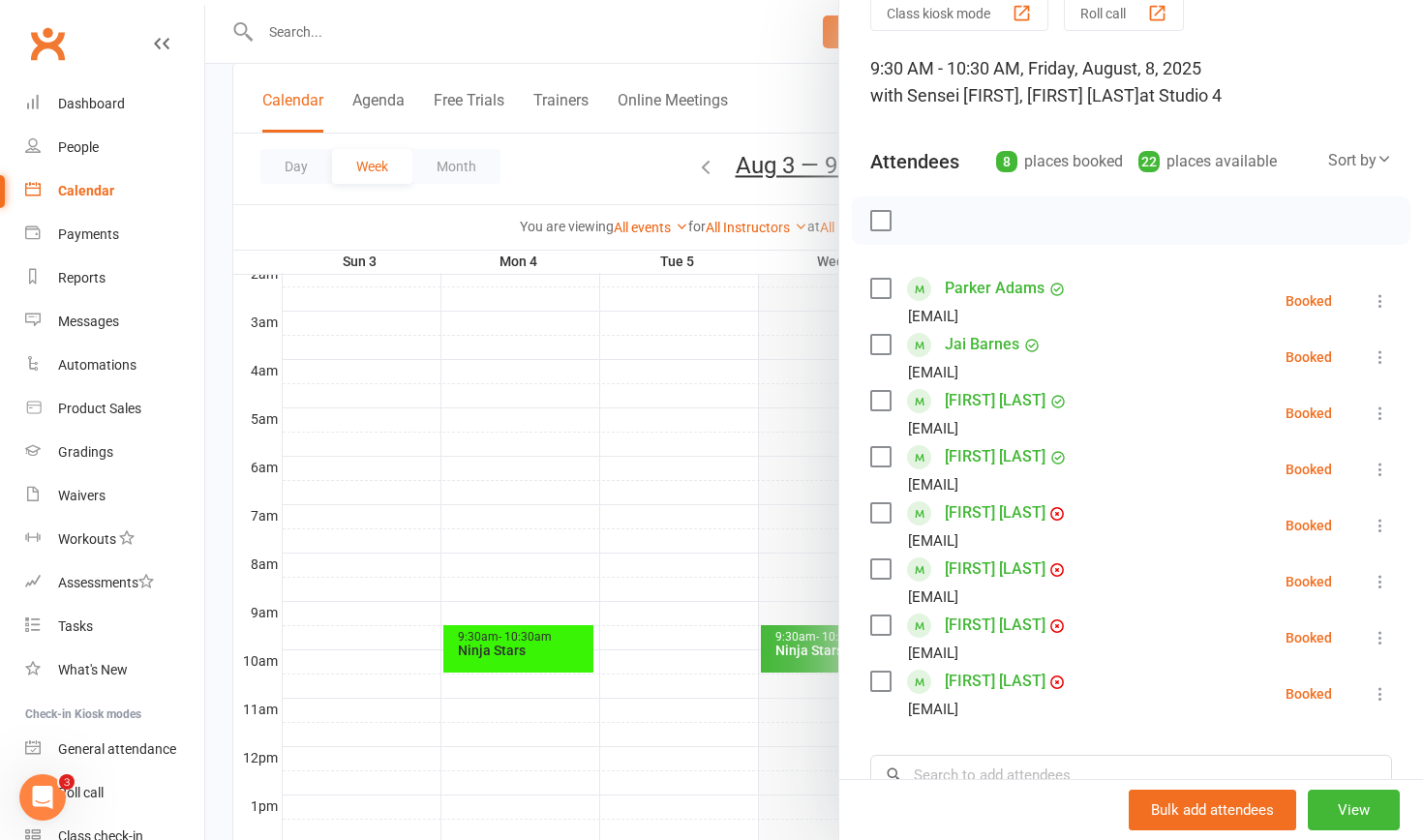 scroll, scrollTop: 75, scrollLeft: 0, axis: vertical 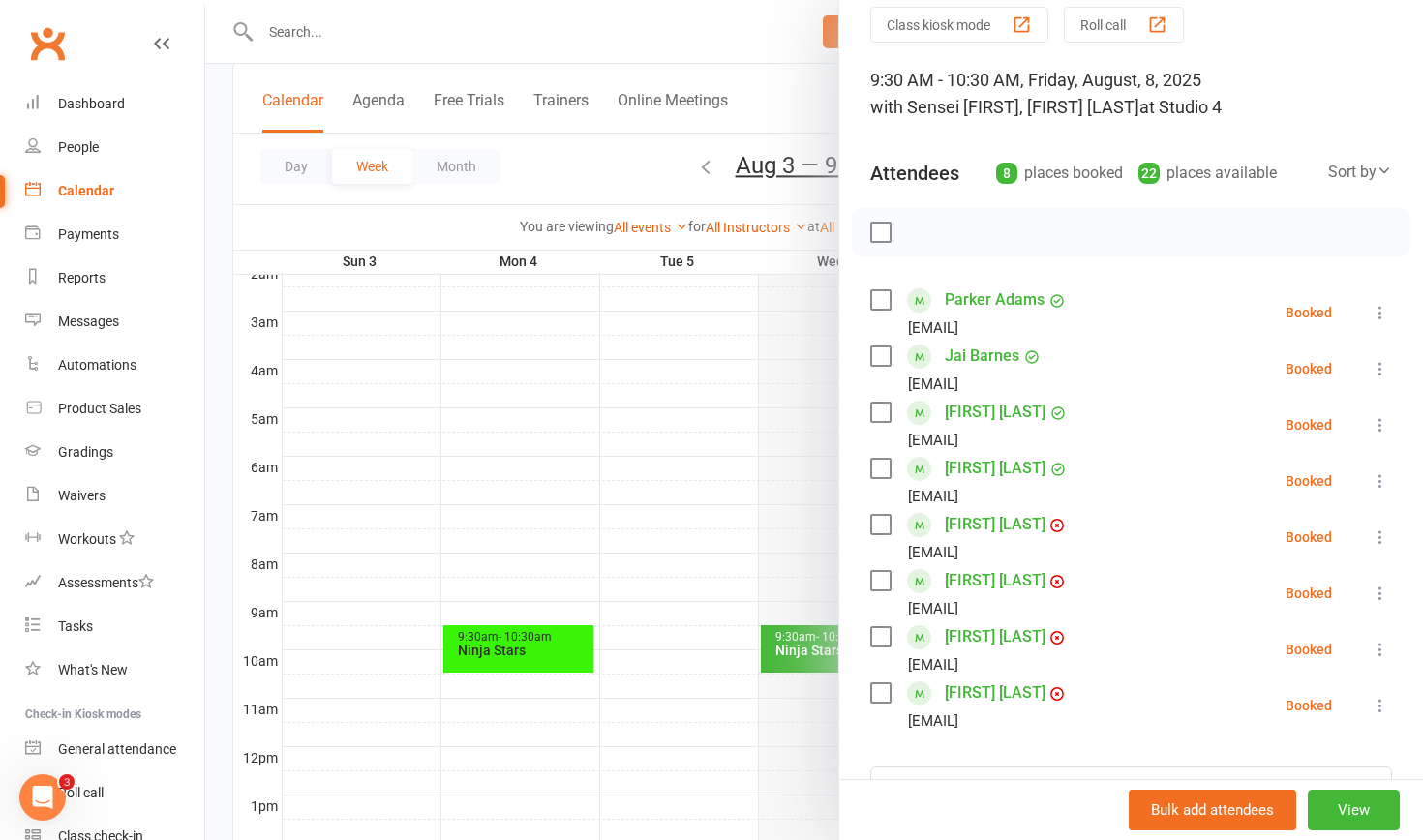 click at bounding box center [814, 420] 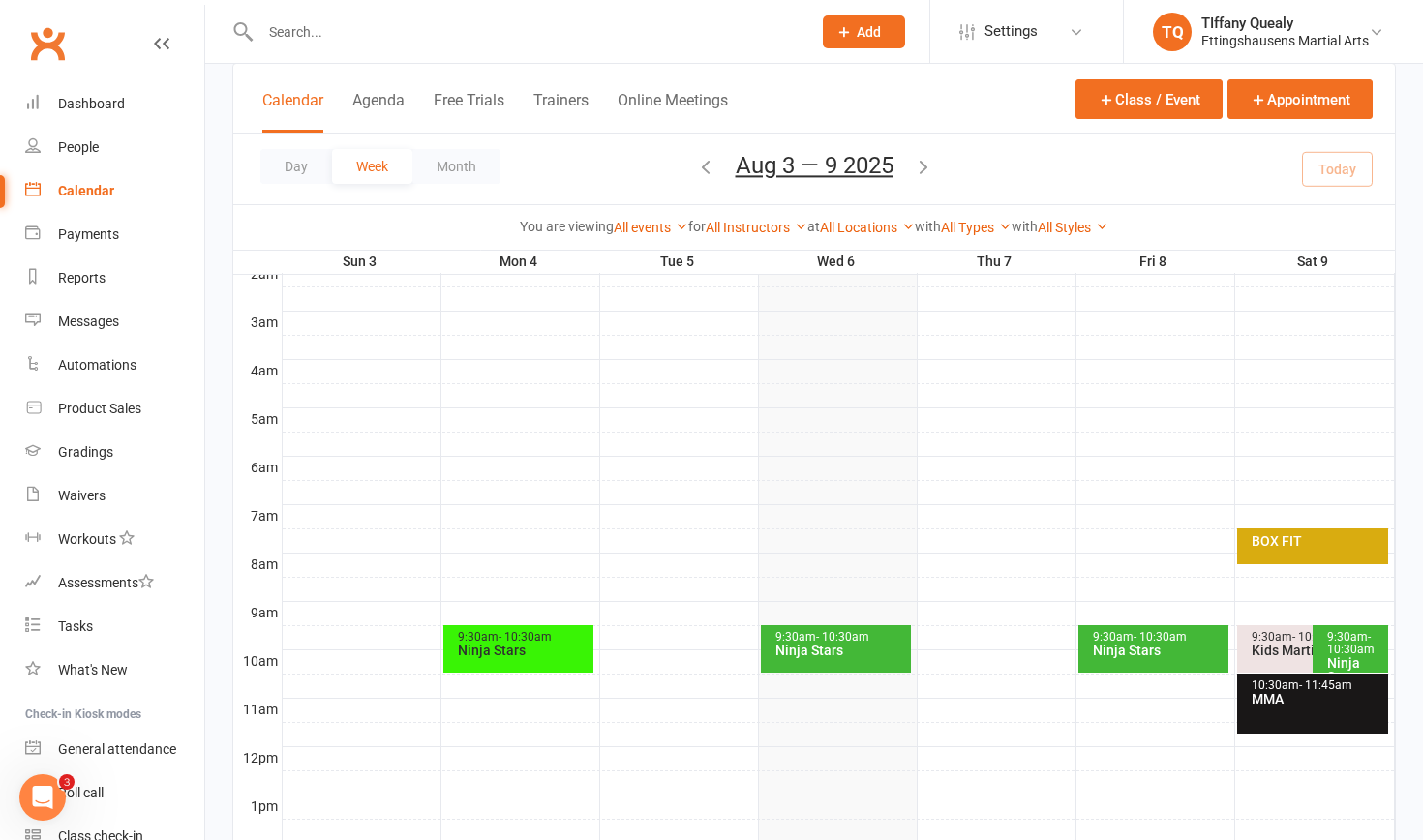 click on "- 10:30am" at bounding box center (1350, 643) 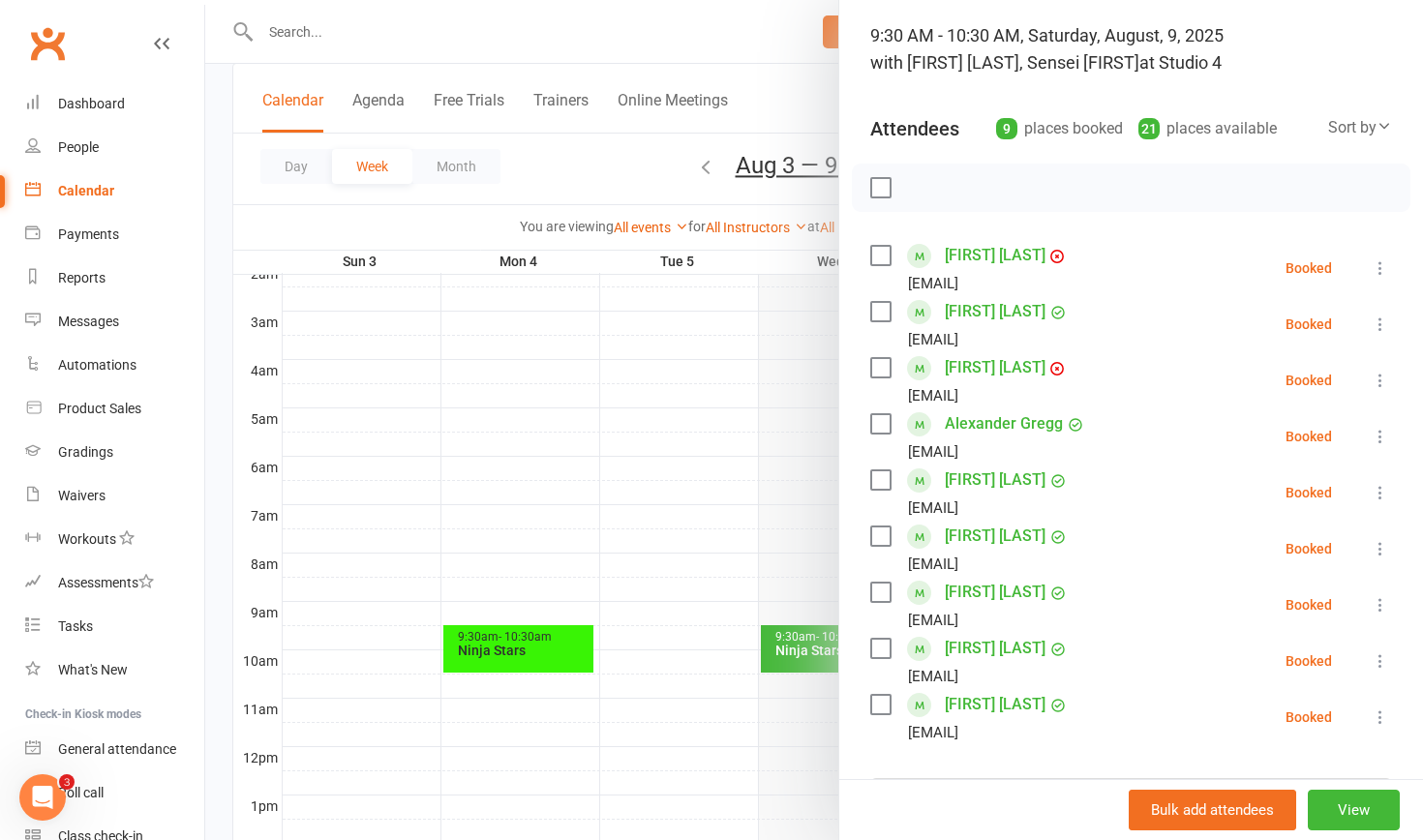 scroll, scrollTop: 125, scrollLeft: 0, axis: vertical 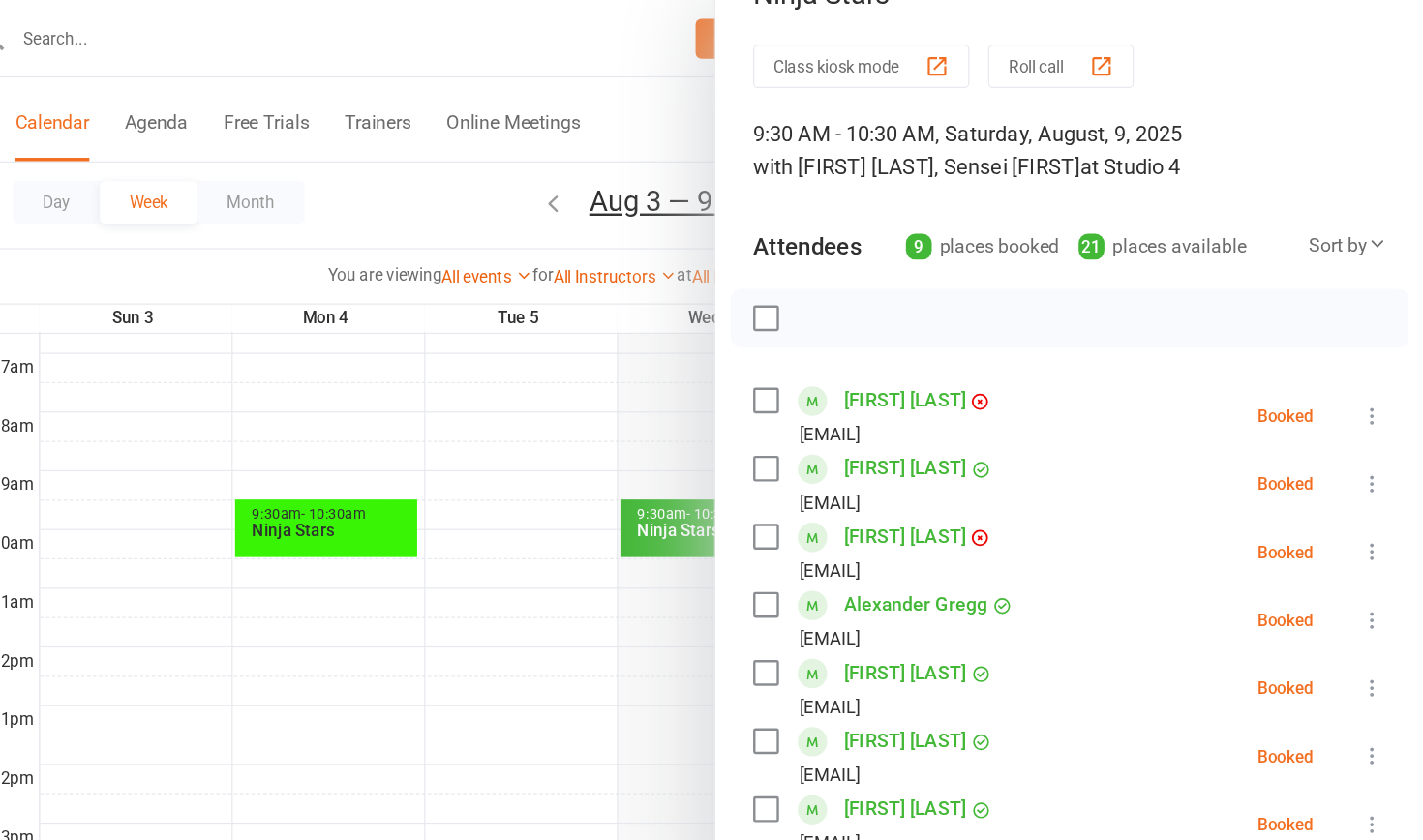 click at bounding box center (814, 420) 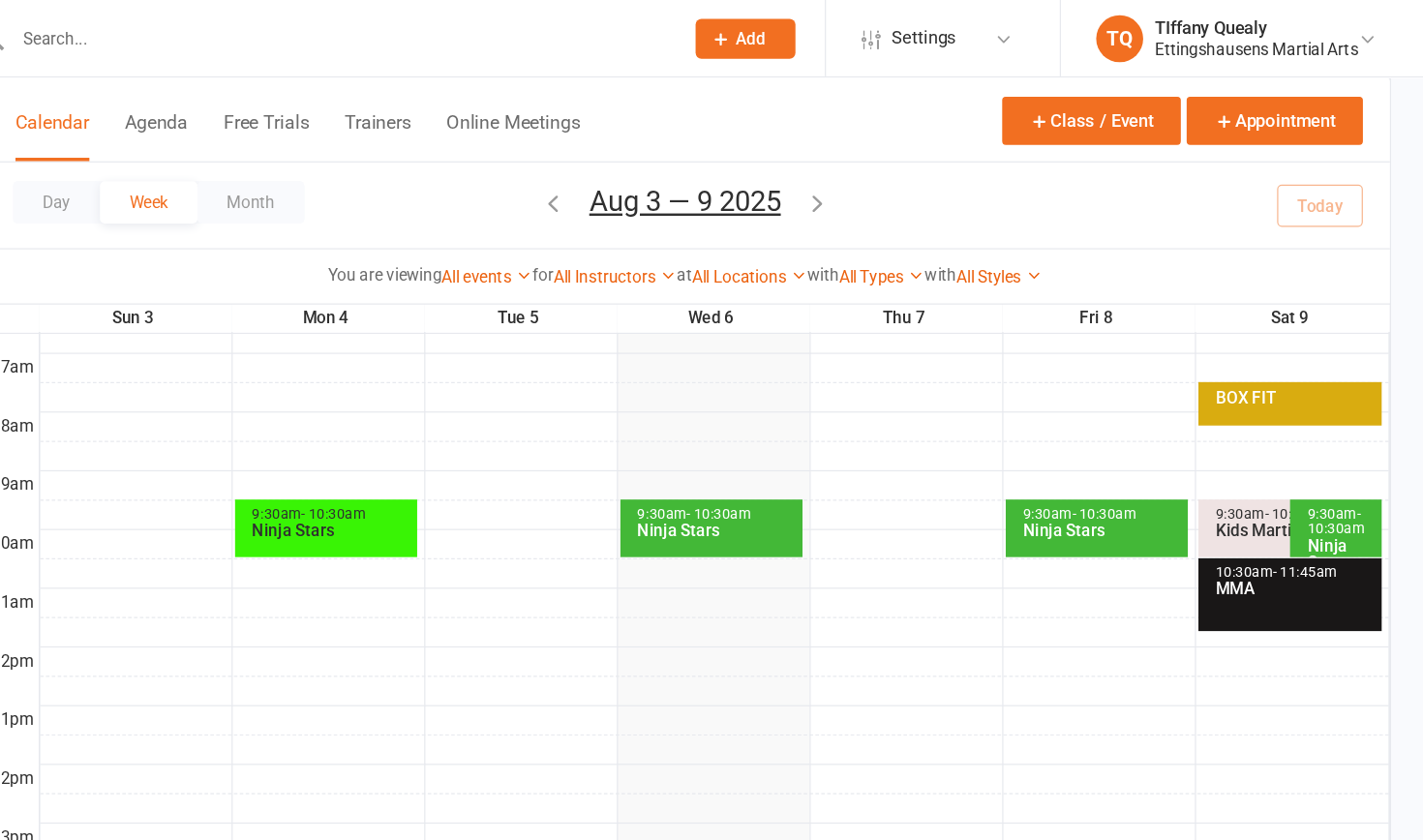 click on "MMA" at bounding box center (1317, 485) 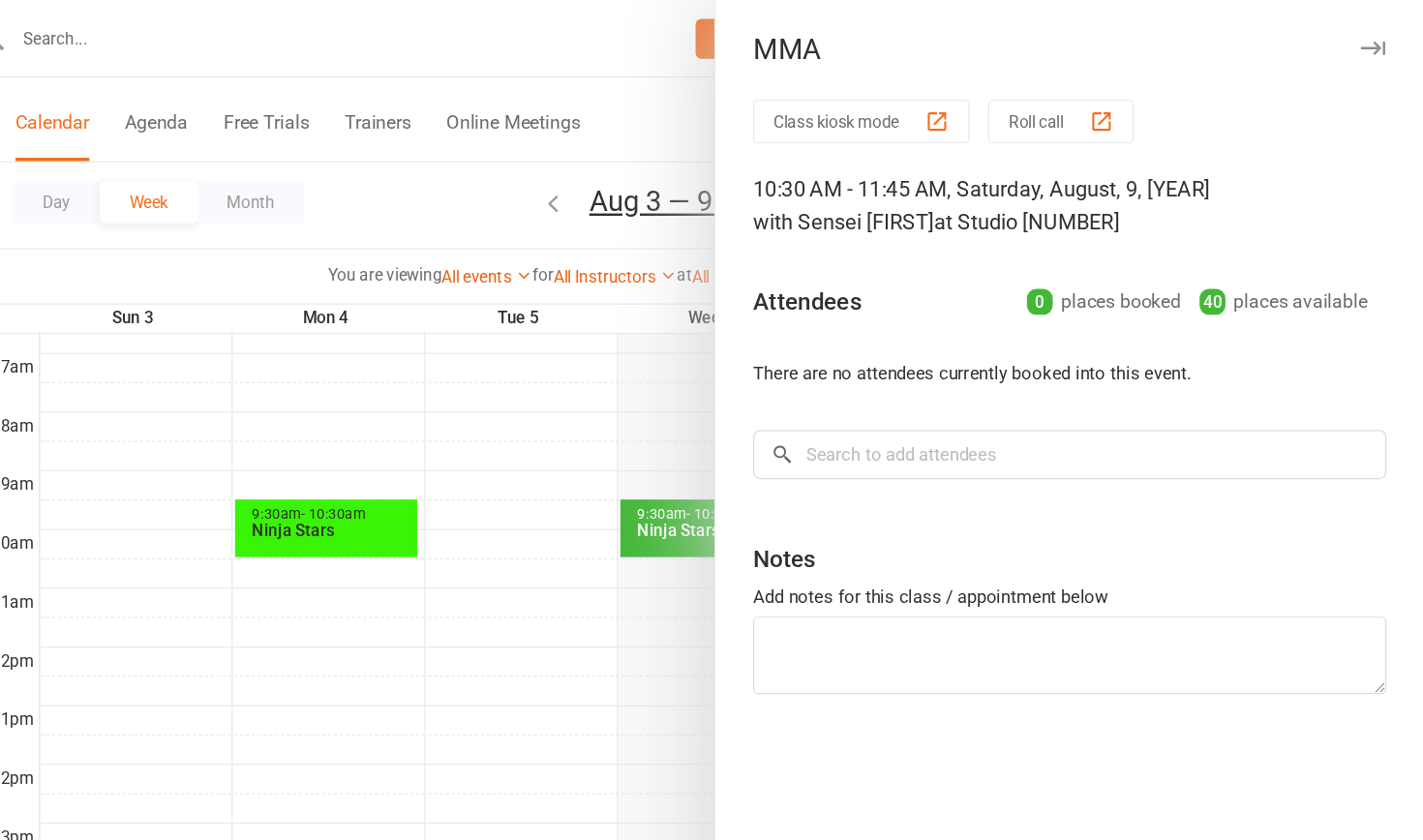 click at bounding box center (814, 420) 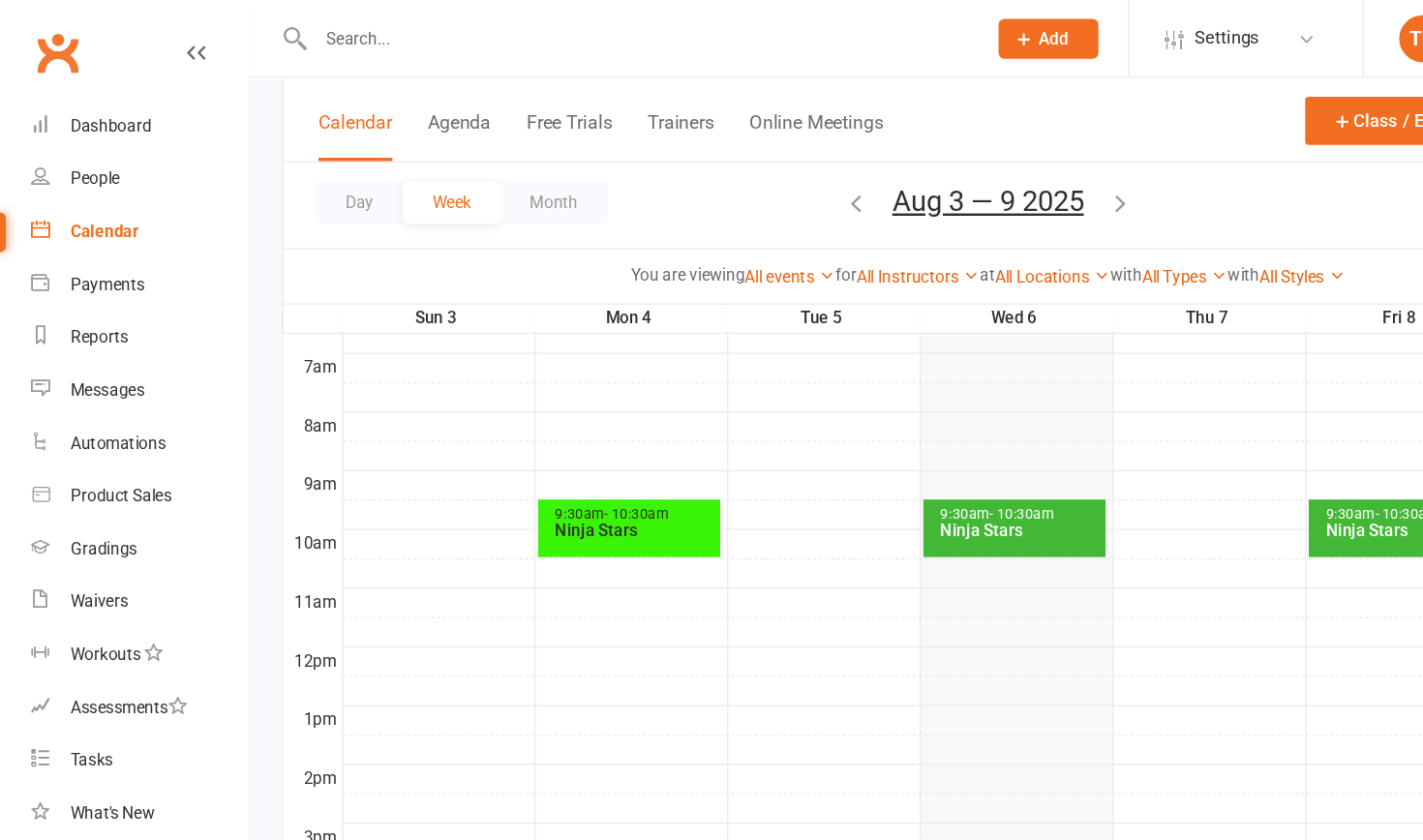 click at bounding box center [706, 166] 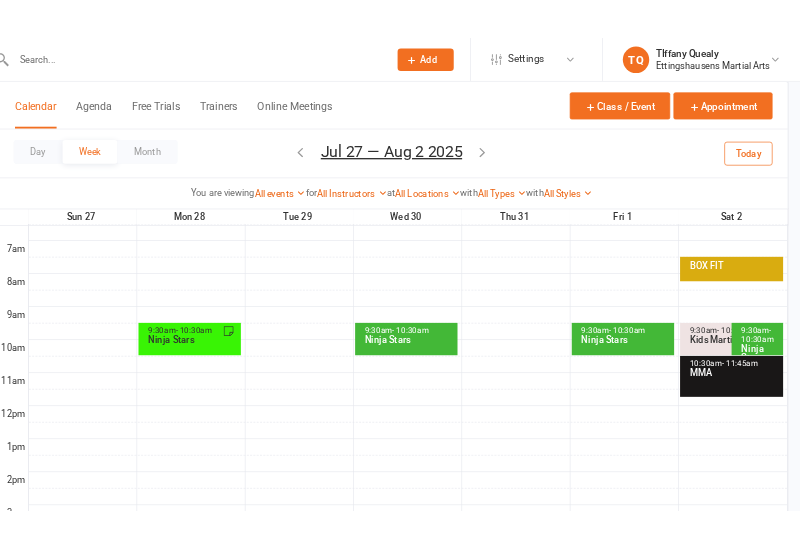 scroll, scrollTop: 444, scrollLeft: 0, axis: vertical 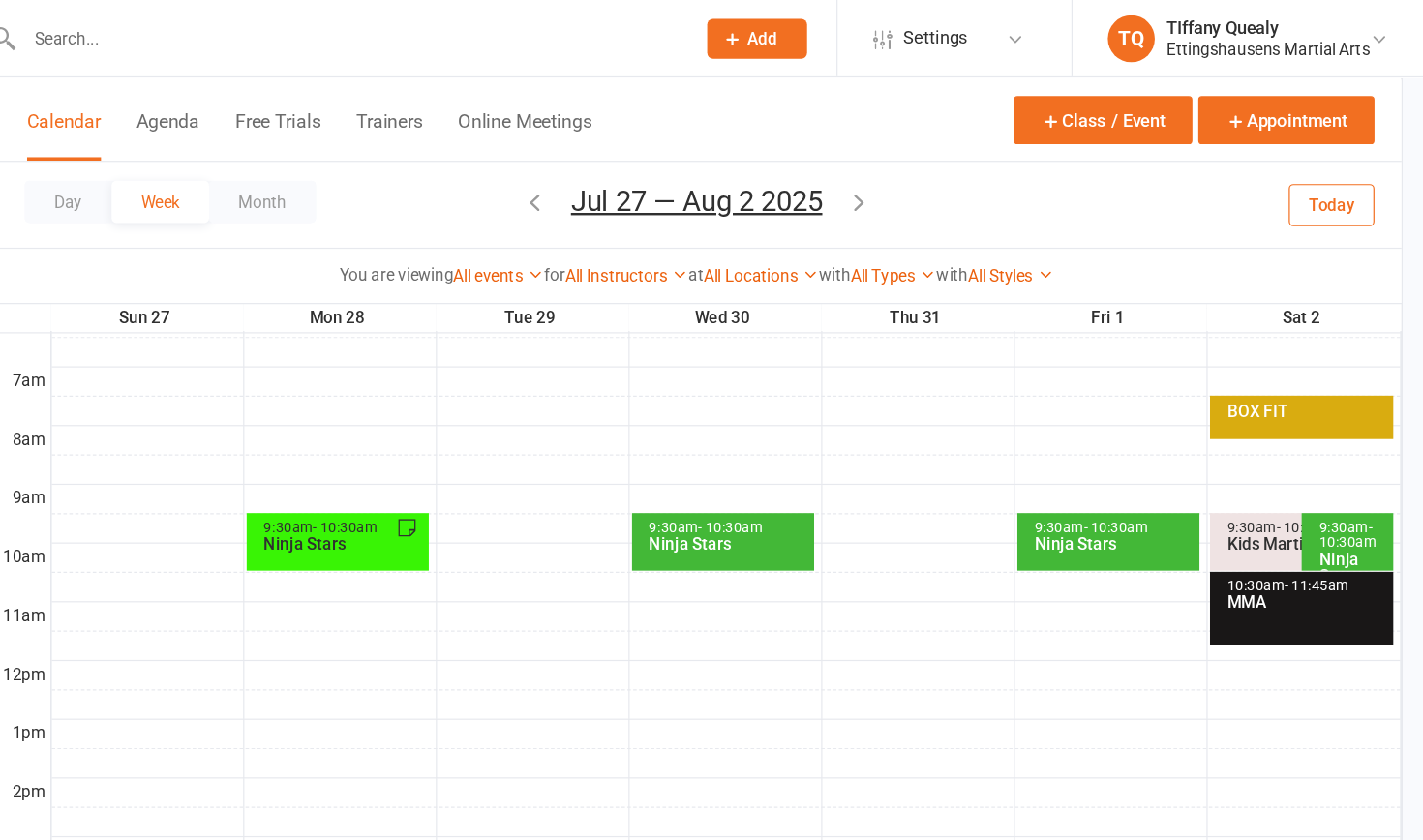 click on "MMA" at bounding box center [1317, 496] 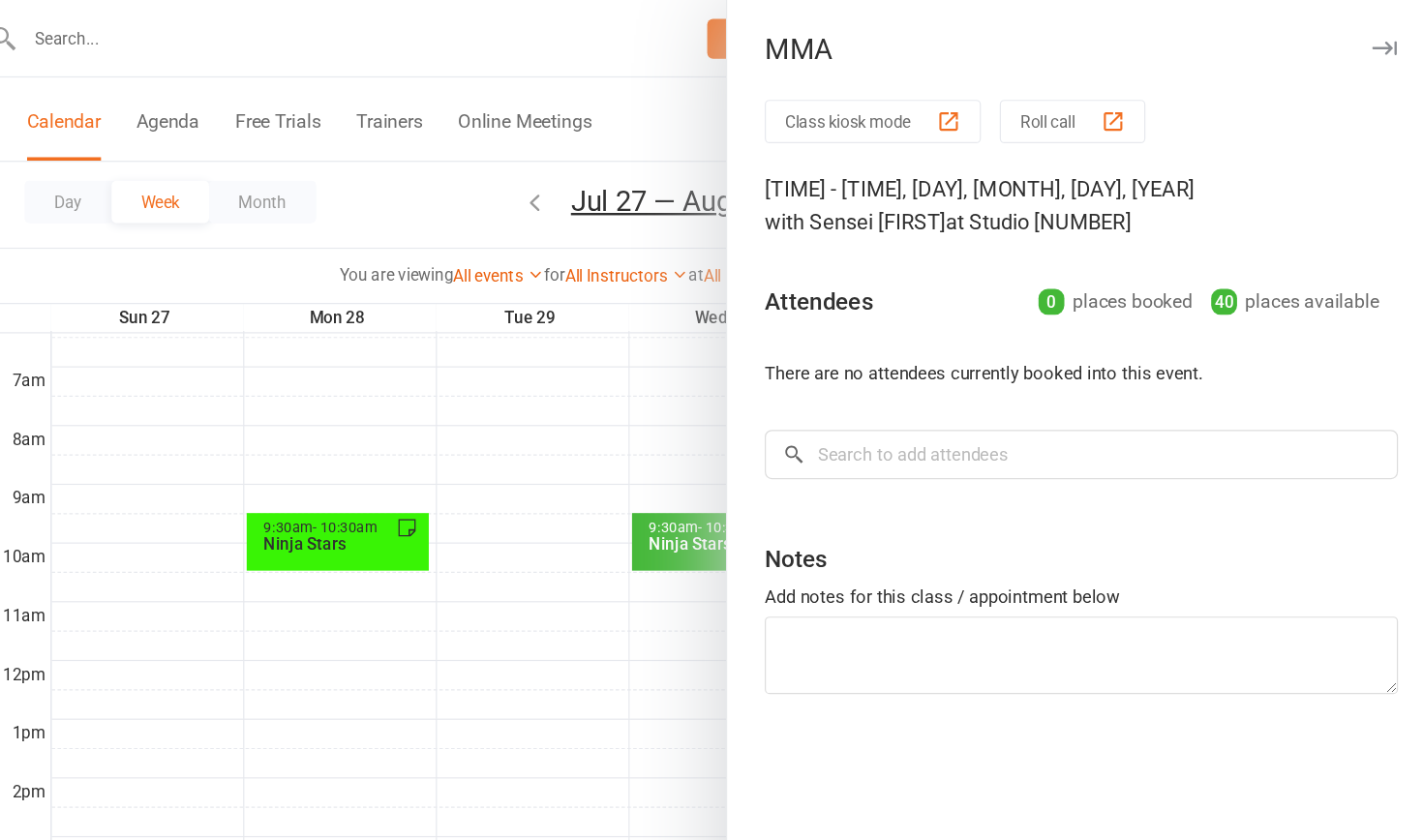 click at bounding box center (814, 420) 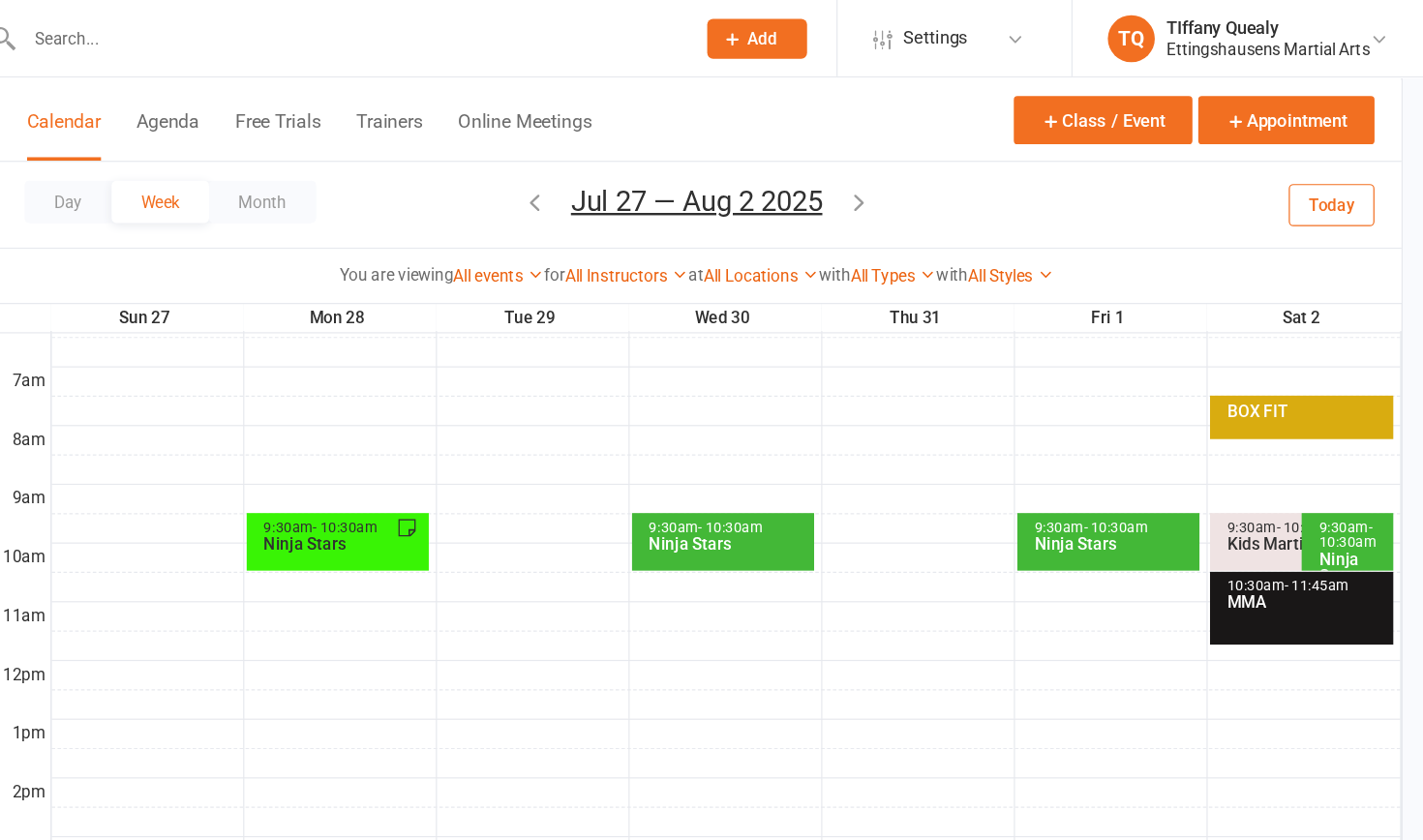 click at bounding box center [681, 166] 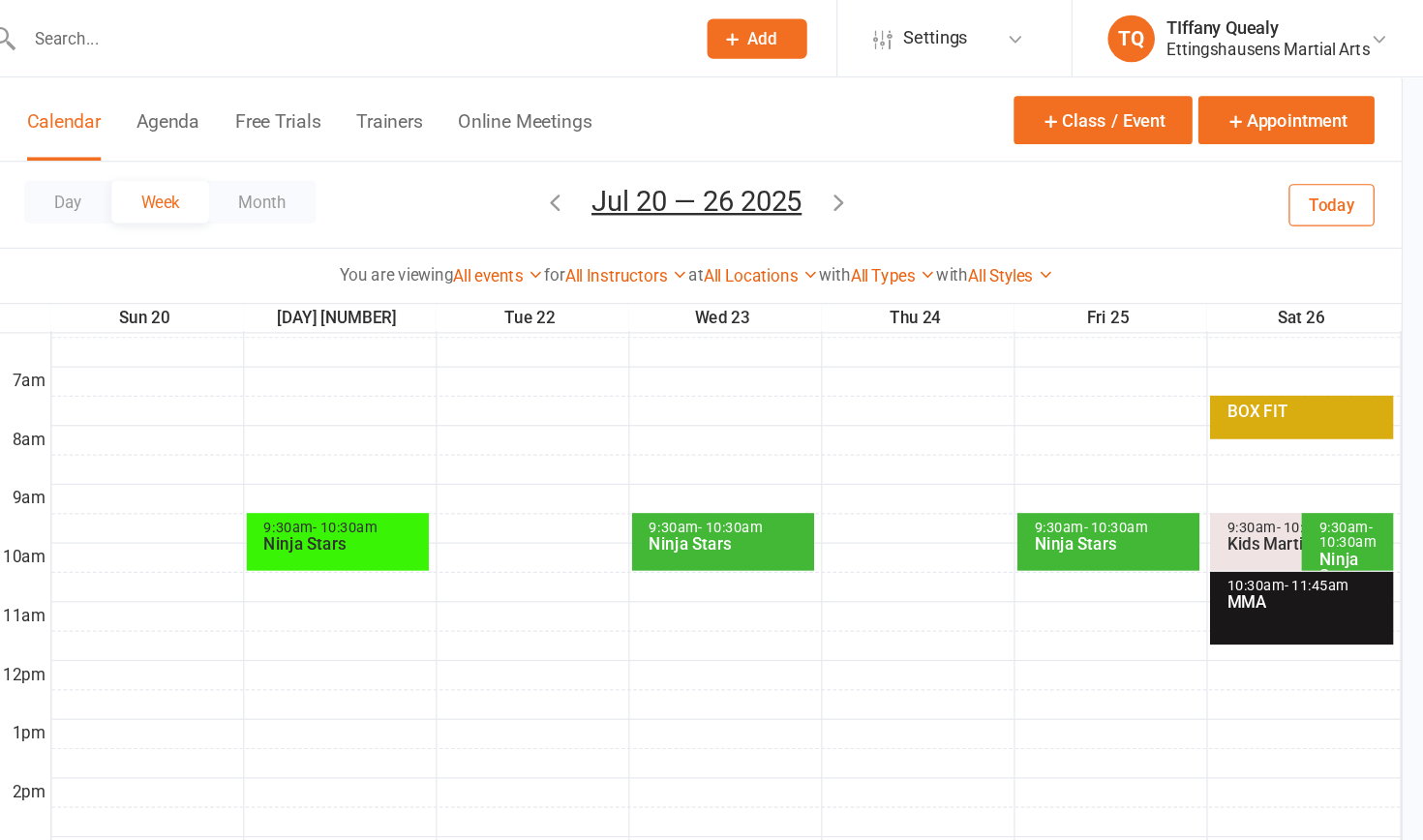 click on "MMA" at bounding box center [1317, 496] 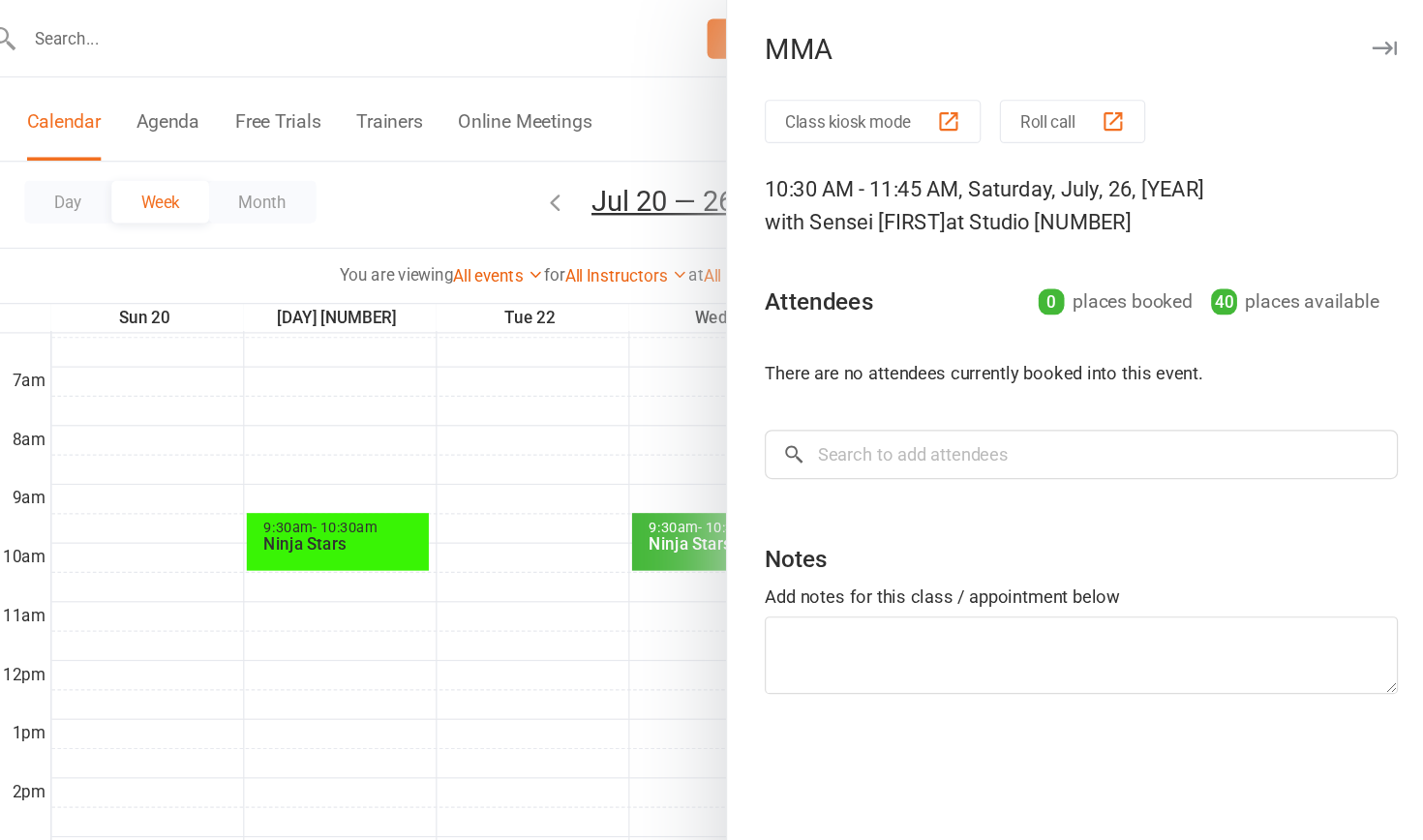 click at bounding box center (814, 420) 